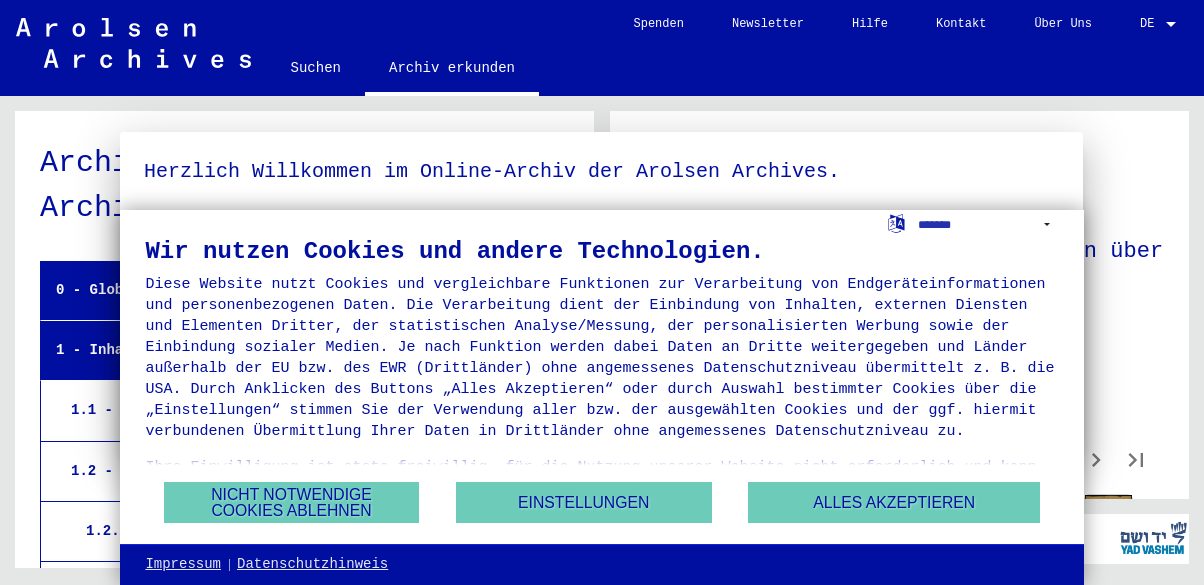 scroll, scrollTop: 0, scrollLeft: 0, axis: both 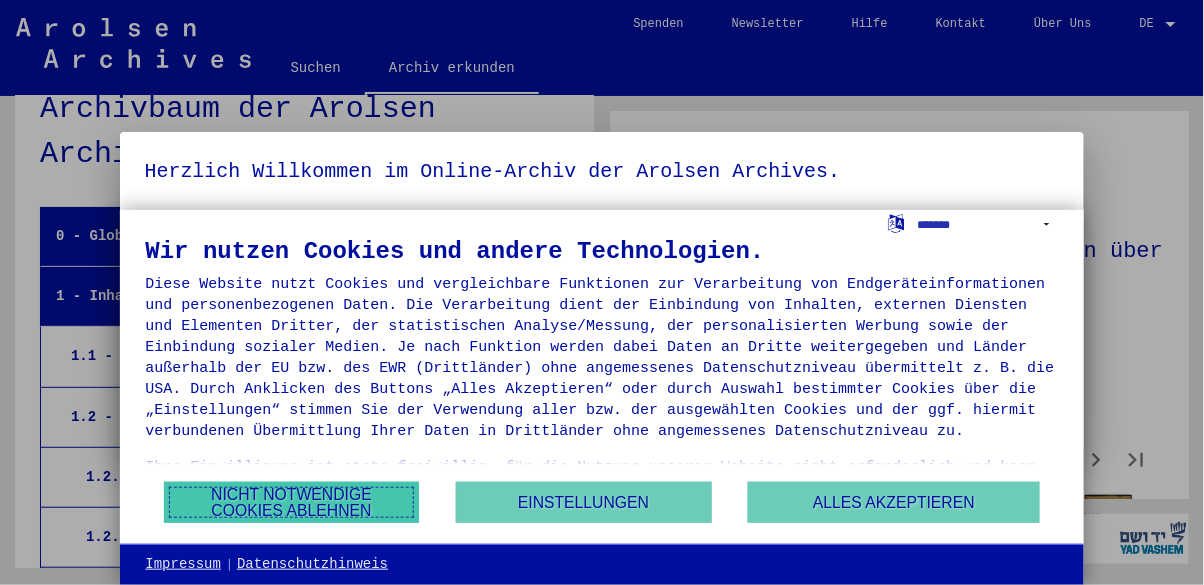 click on "Nicht notwendige Cookies ablehnen" at bounding box center [292, 502] 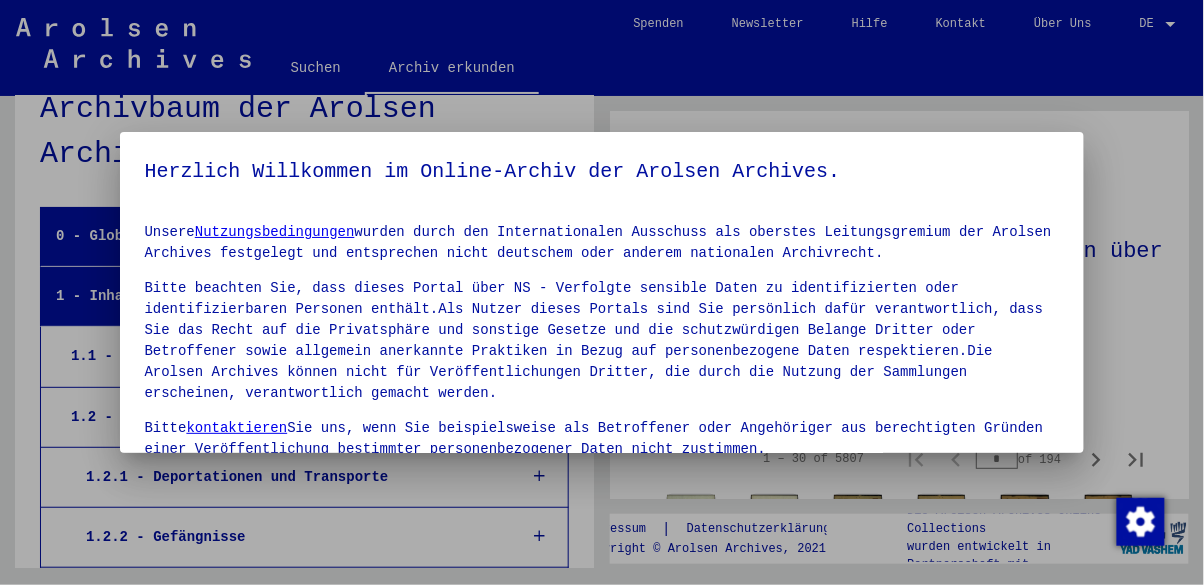 scroll, scrollTop: 103, scrollLeft: 0, axis: vertical 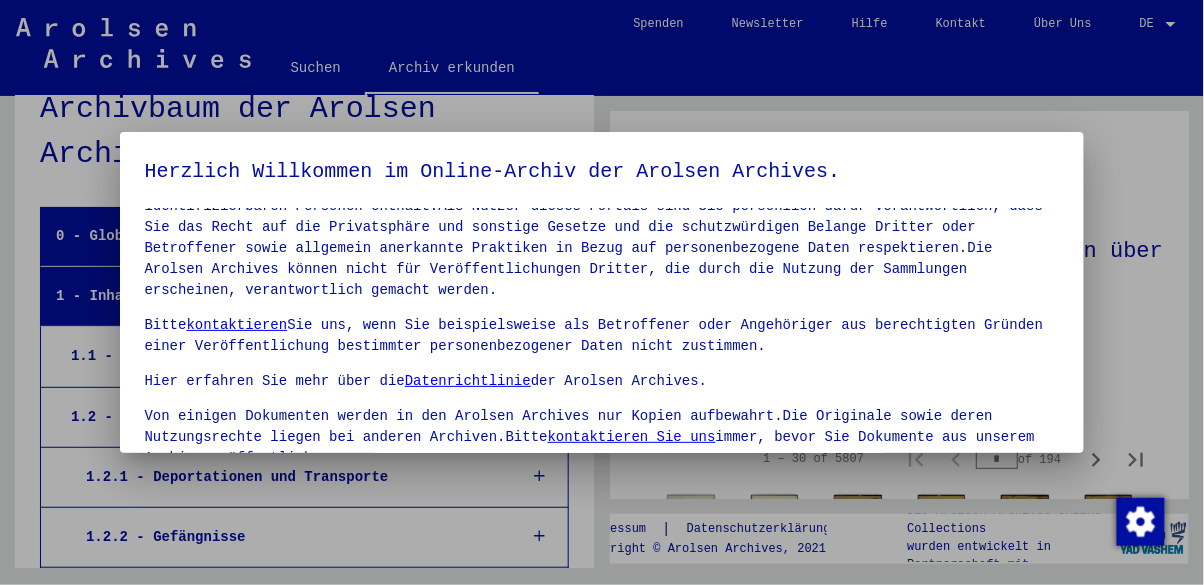 click at bounding box center [602, 292] 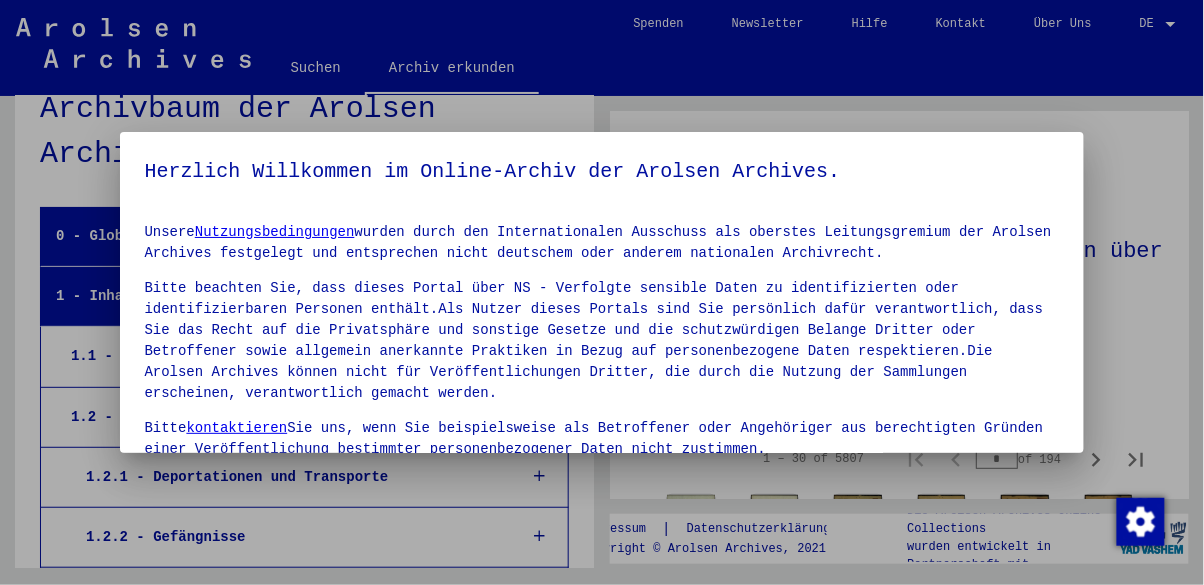 click at bounding box center (602, 292) 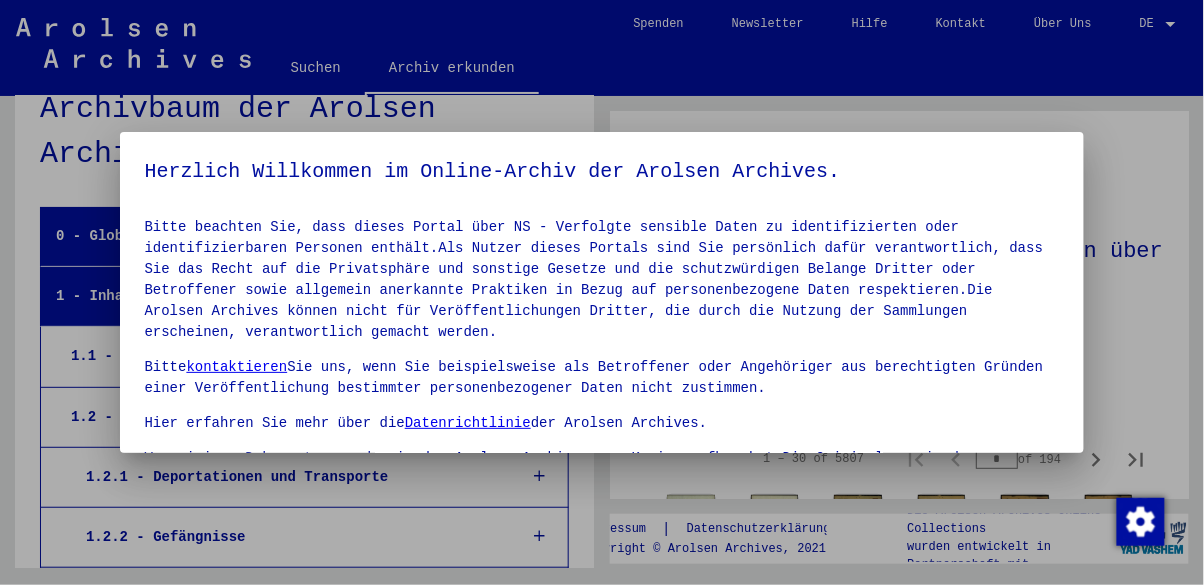 scroll, scrollTop: 103, scrollLeft: 0, axis: vertical 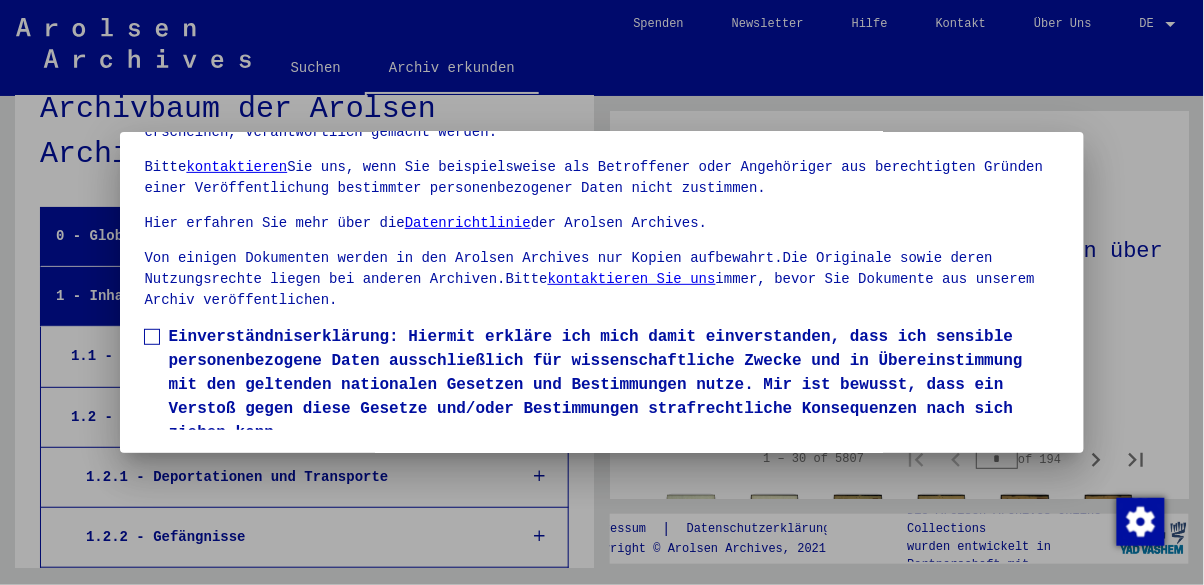 click on "Ich stimme zu" at bounding box center (215, 474) 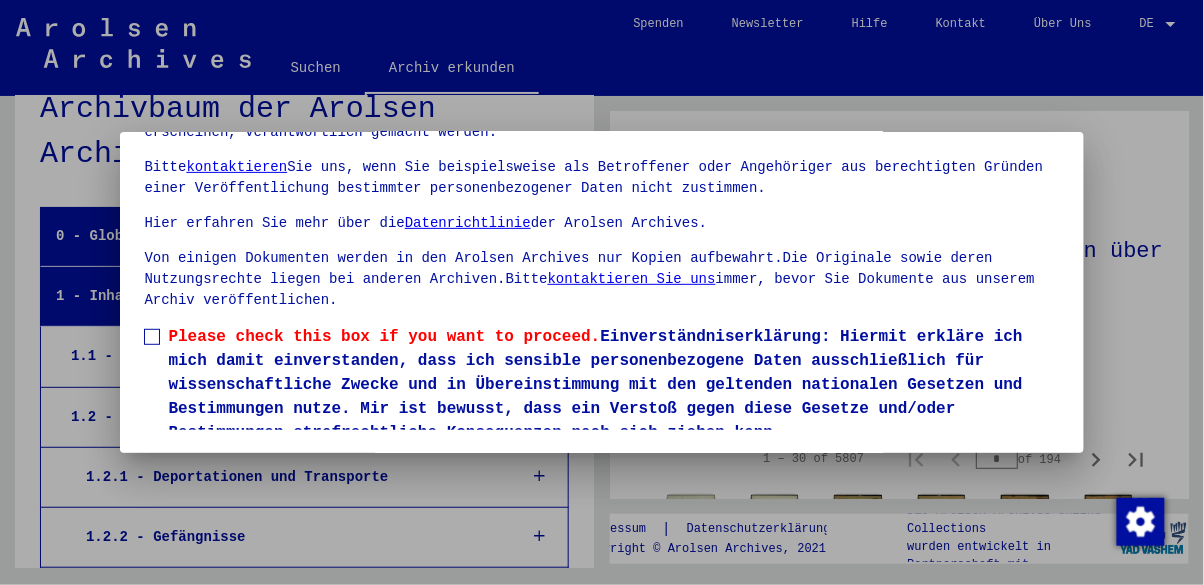 click on "Ich stimme zu" at bounding box center (215, 474) 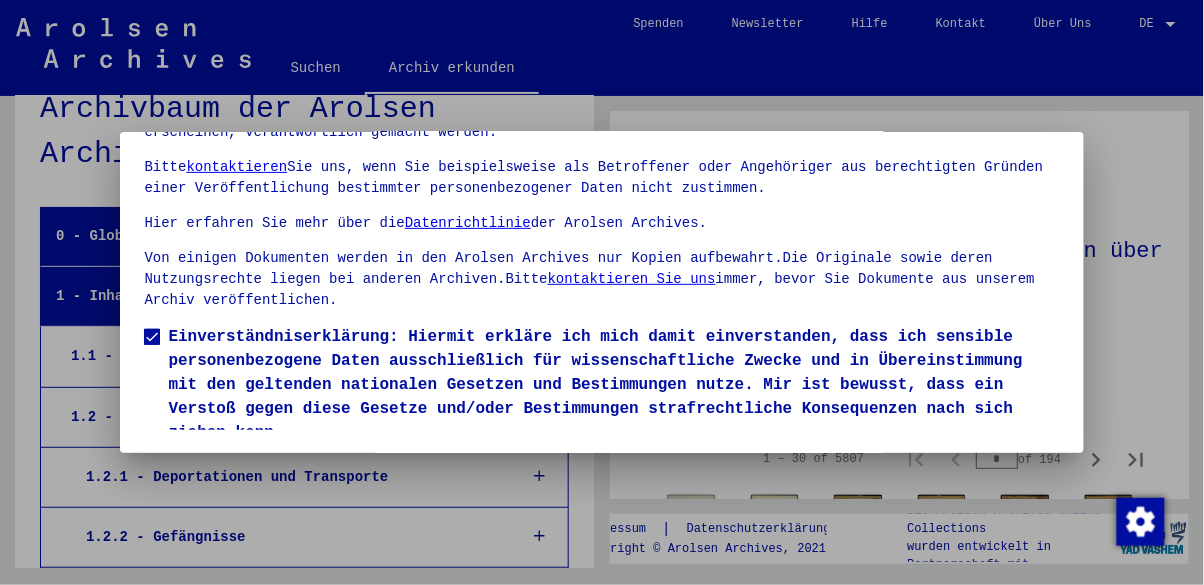 click on "Ich stimme zu" at bounding box center [215, 474] 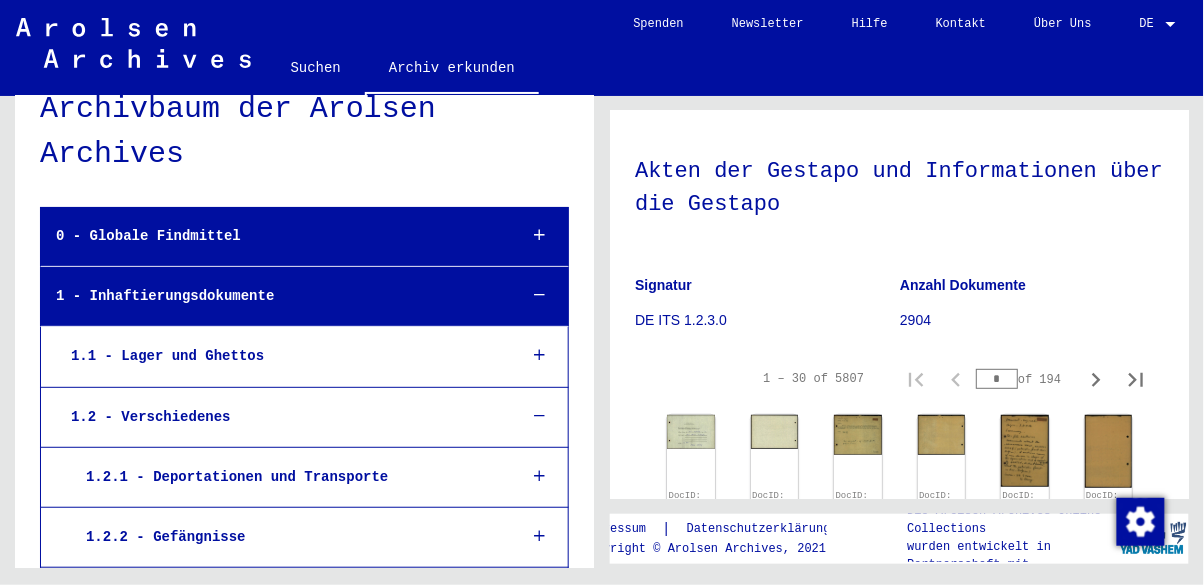 scroll, scrollTop: 82, scrollLeft: 0, axis: vertical 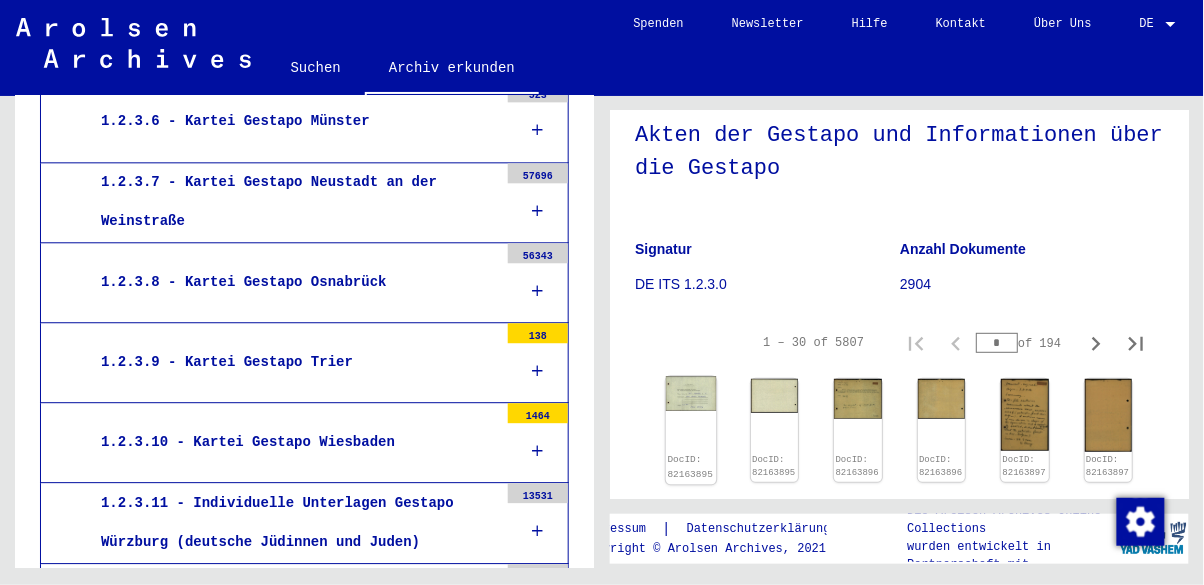 click 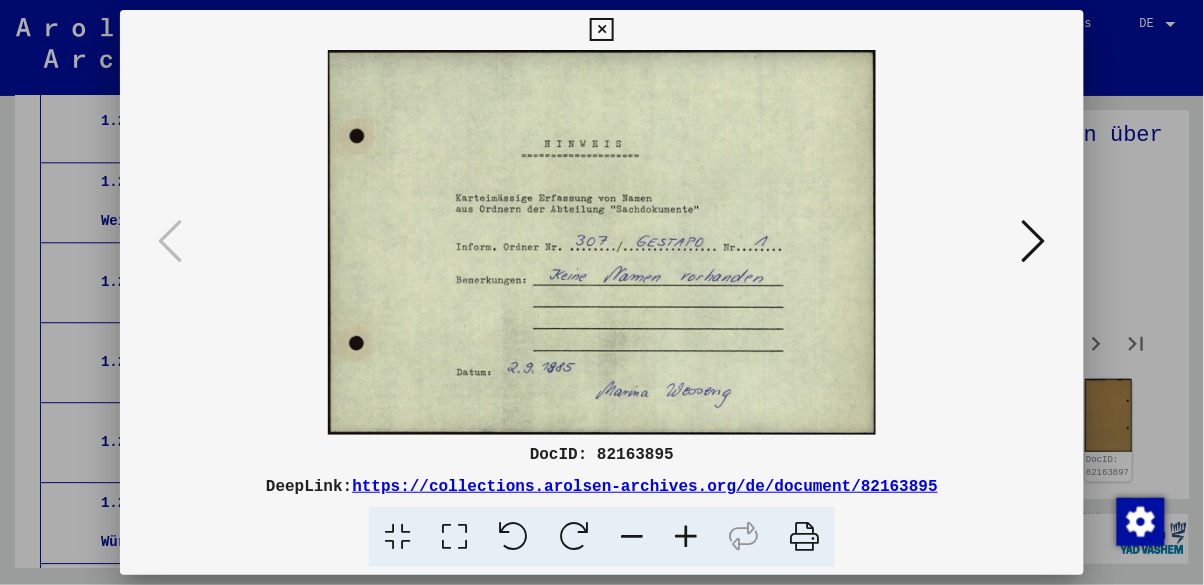 click at bounding box center (601, 242) 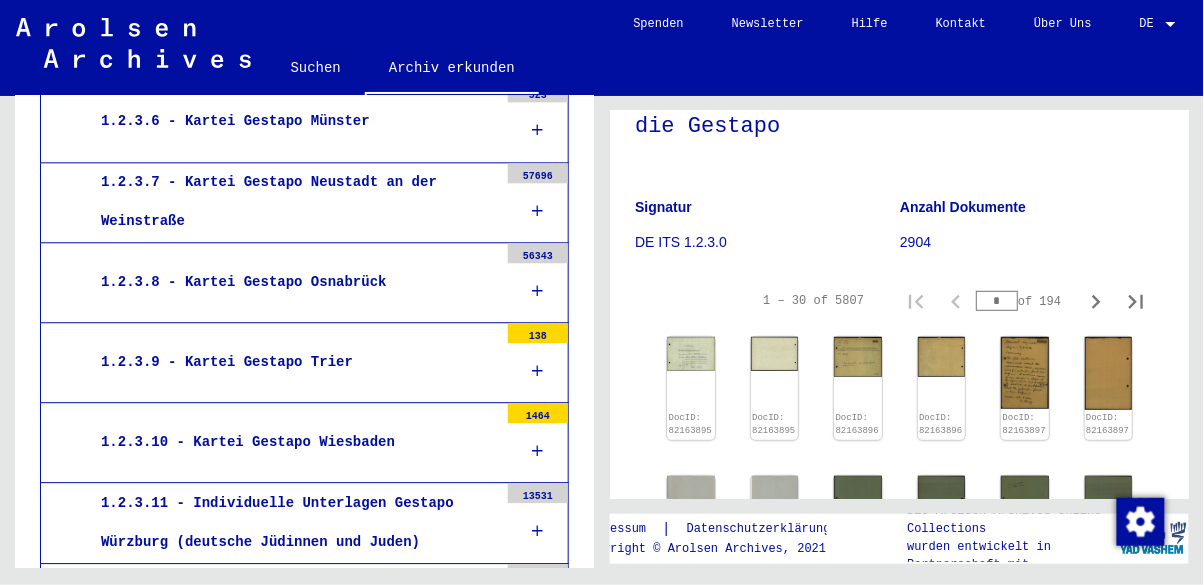 scroll, scrollTop: 134, scrollLeft: 0, axis: vertical 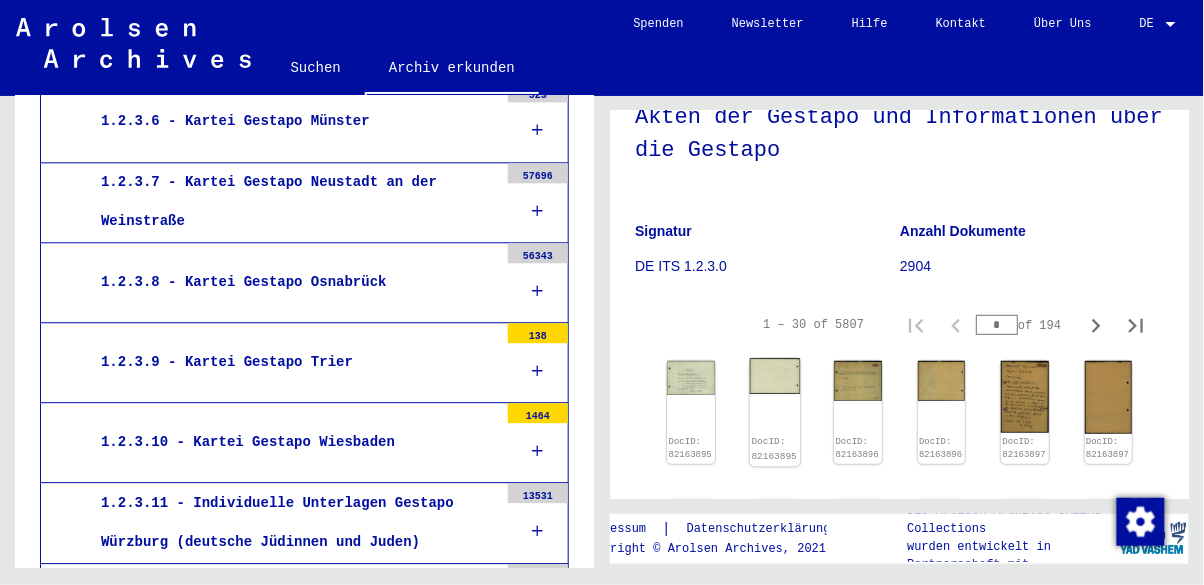 click 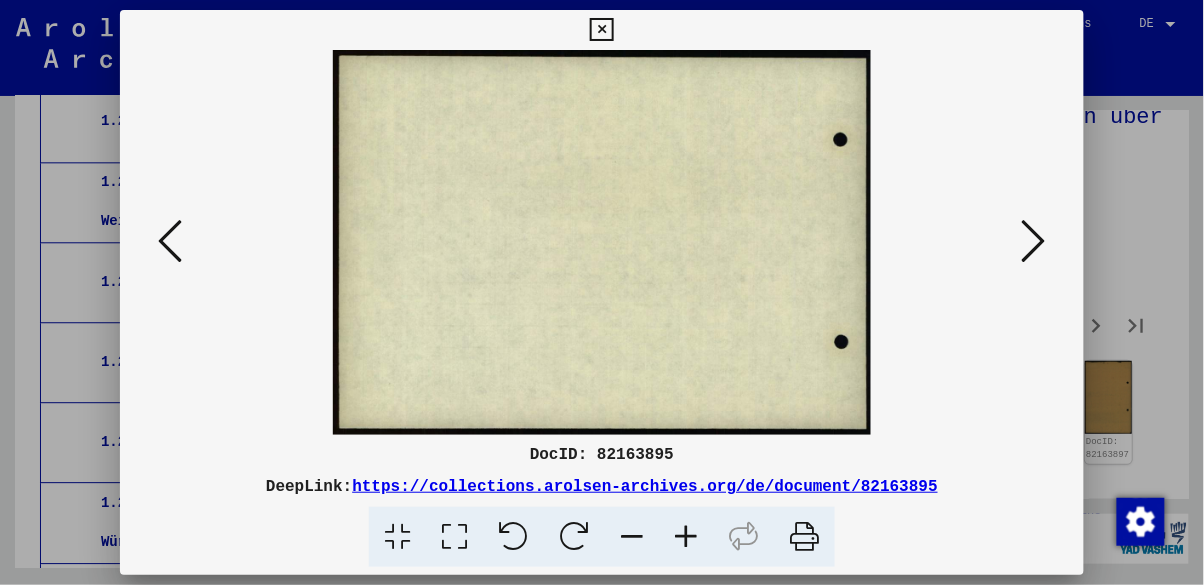 click at bounding box center (602, 292) 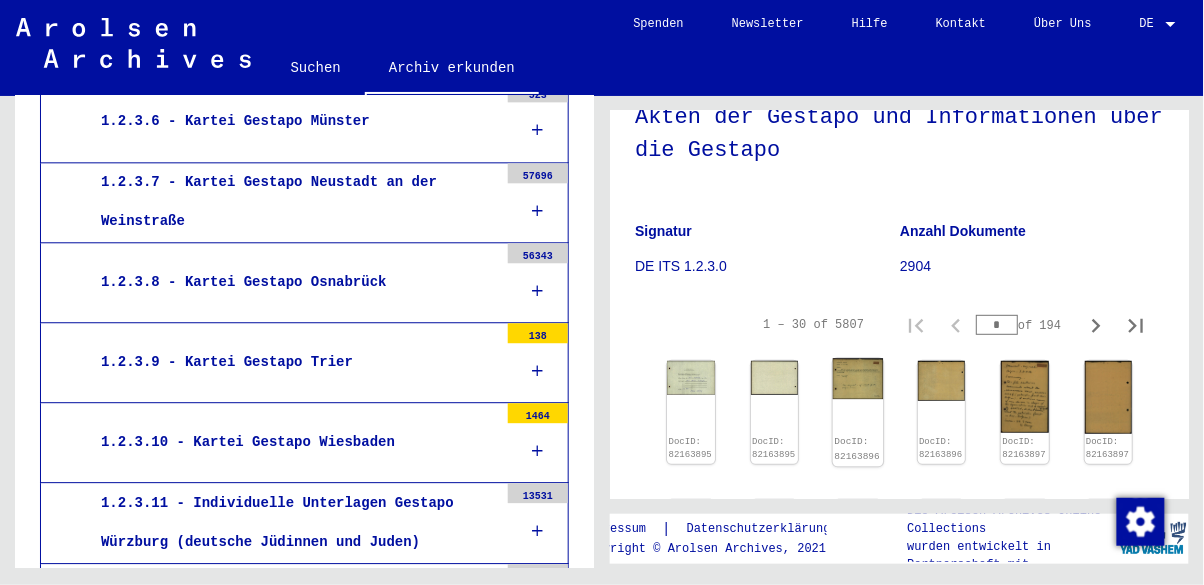 click on "DocID: 82163896" 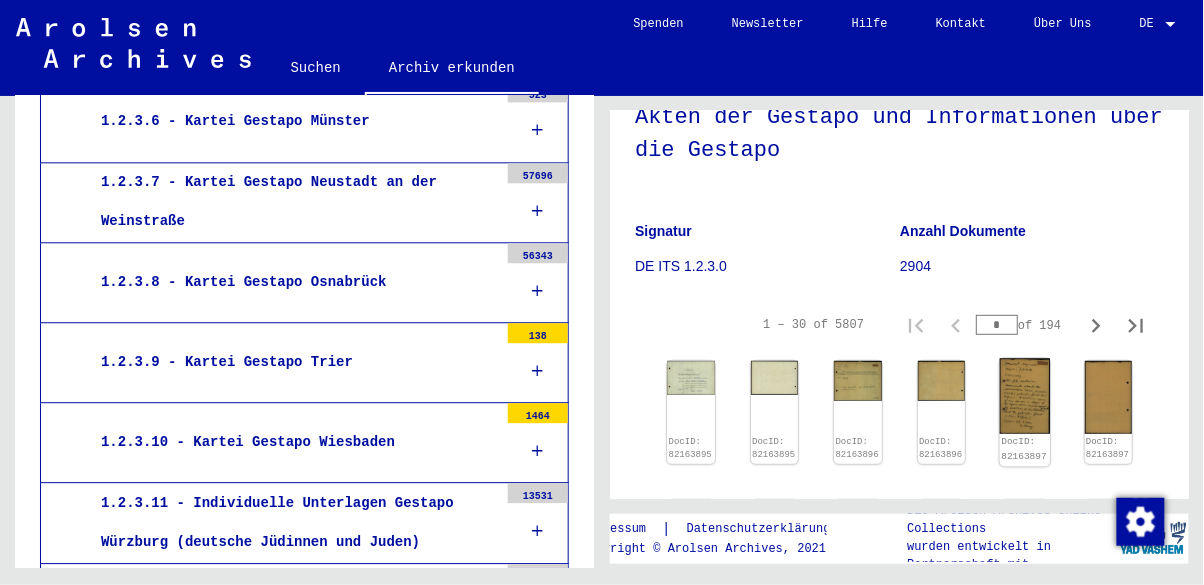 click 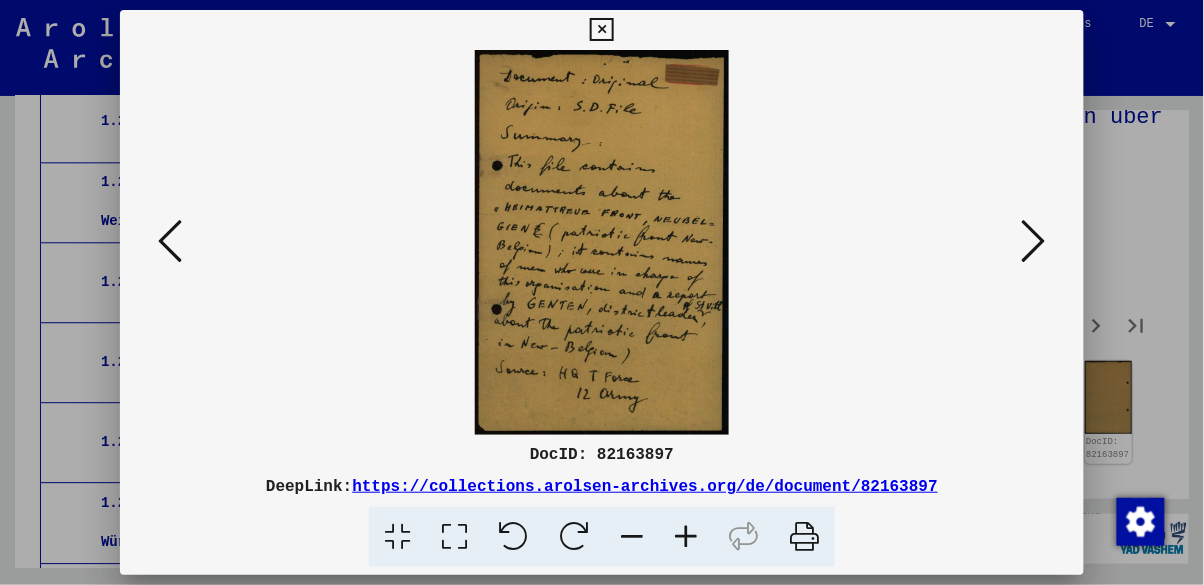 click at bounding box center [602, 292] 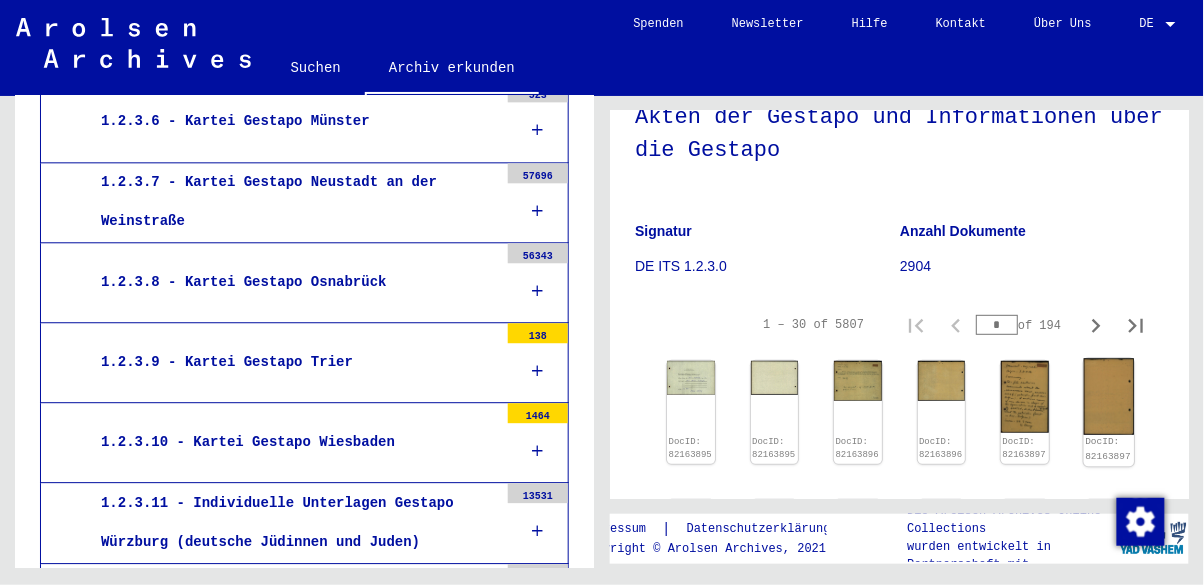 click 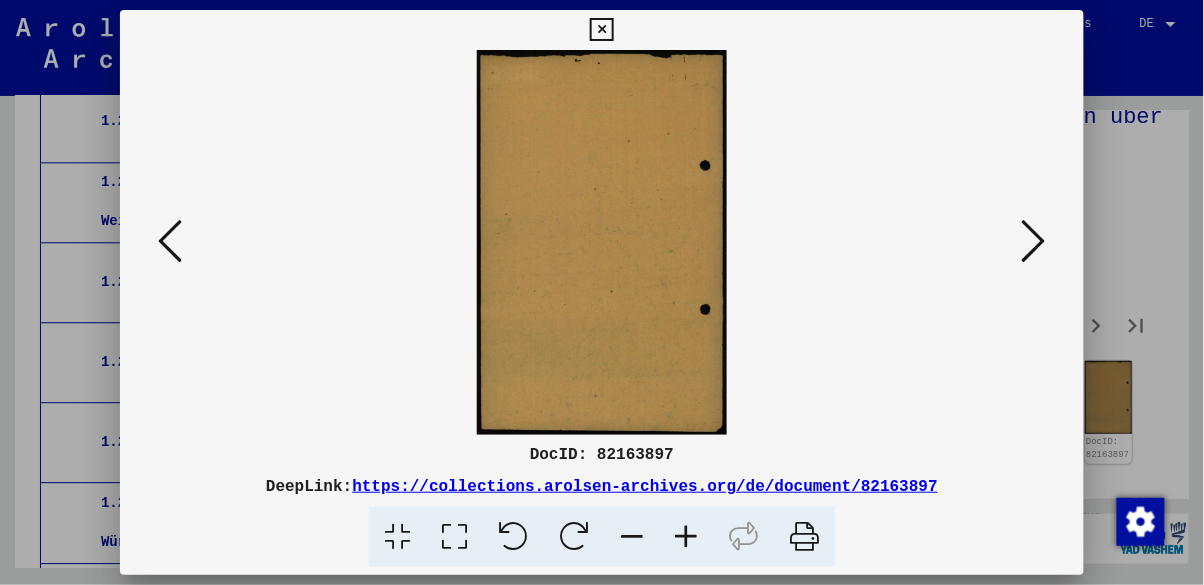 click at bounding box center (602, 292) 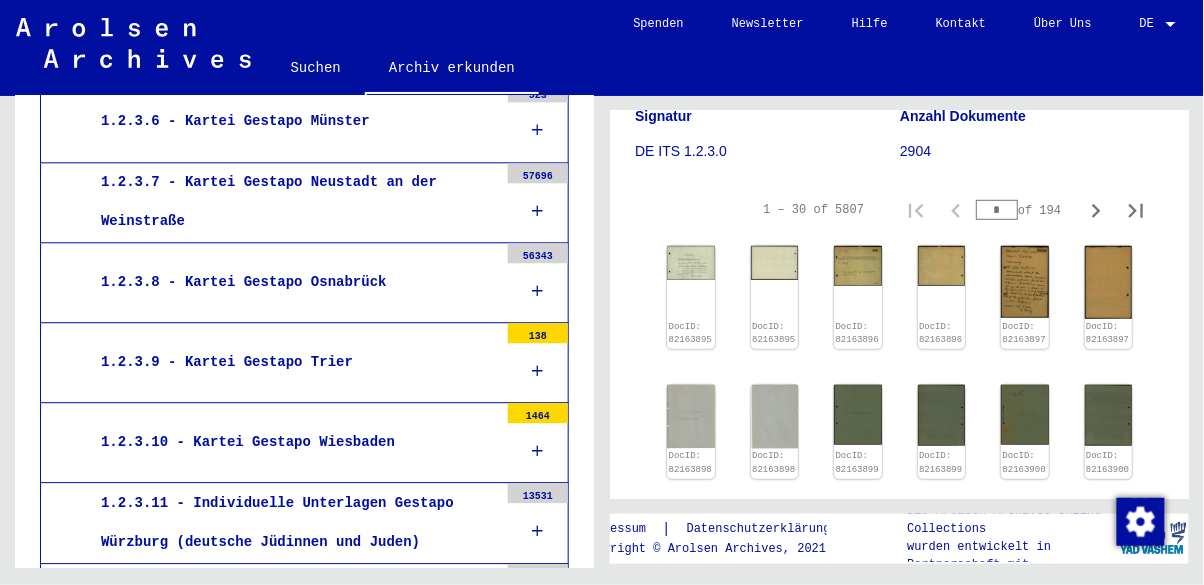 scroll, scrollTop: 254, scrollLeft: 0, axis: vertical 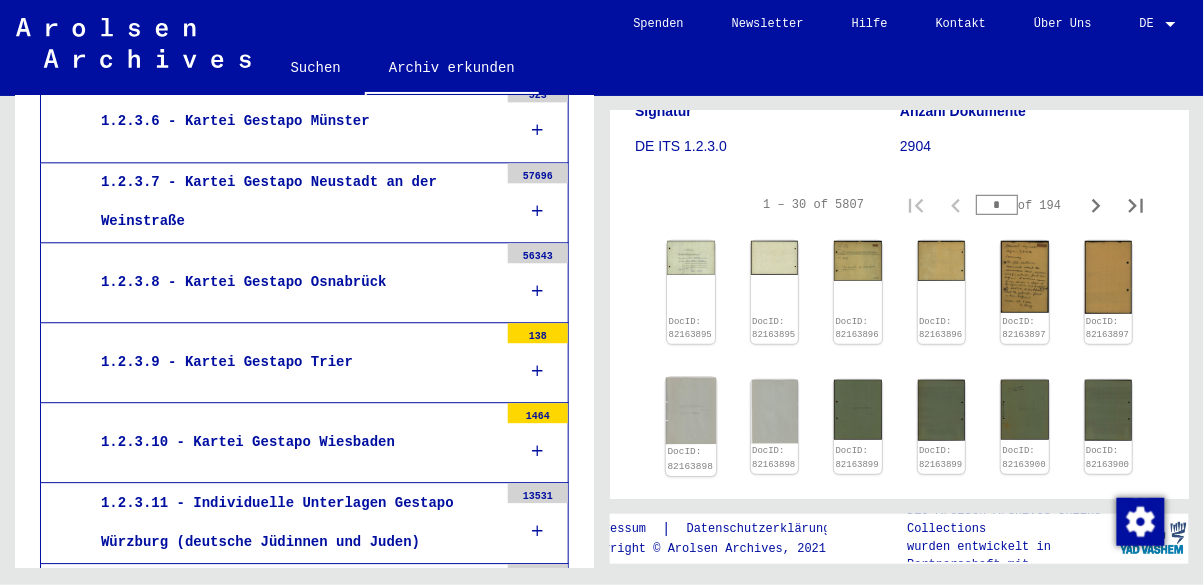 click 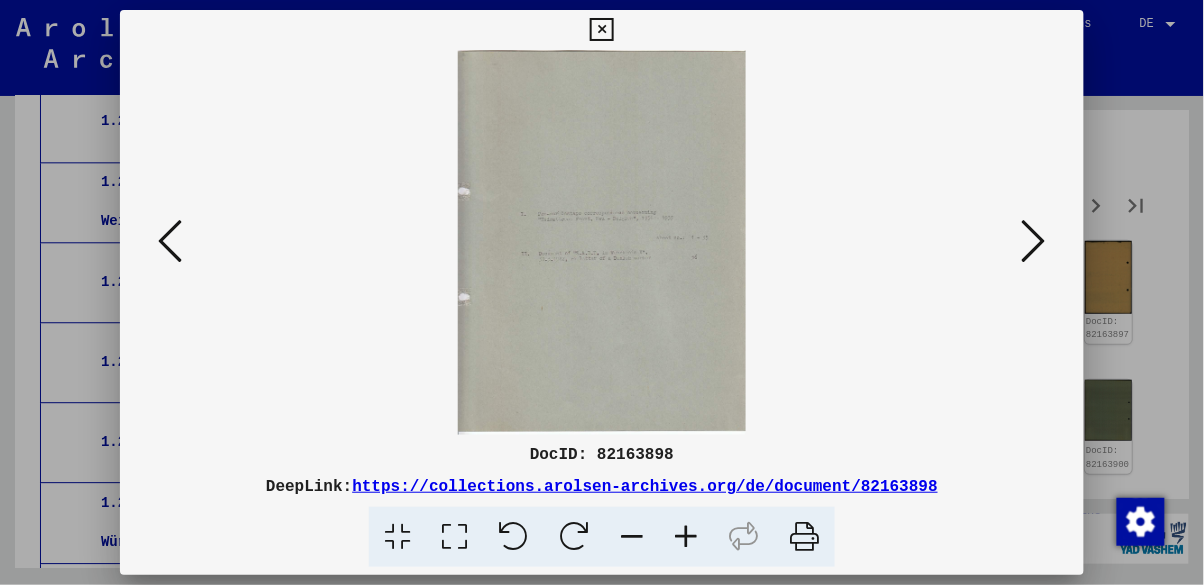 click at bounding box center [602, 292] 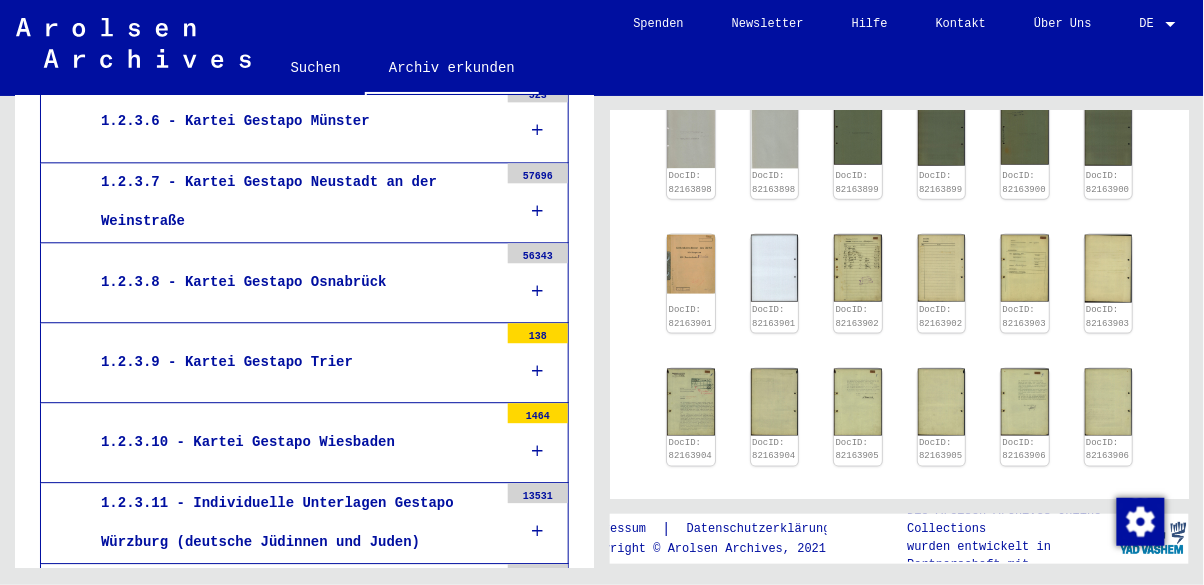 scroll, scrollTop: 534, scrollLeft: 0, axis: vertical 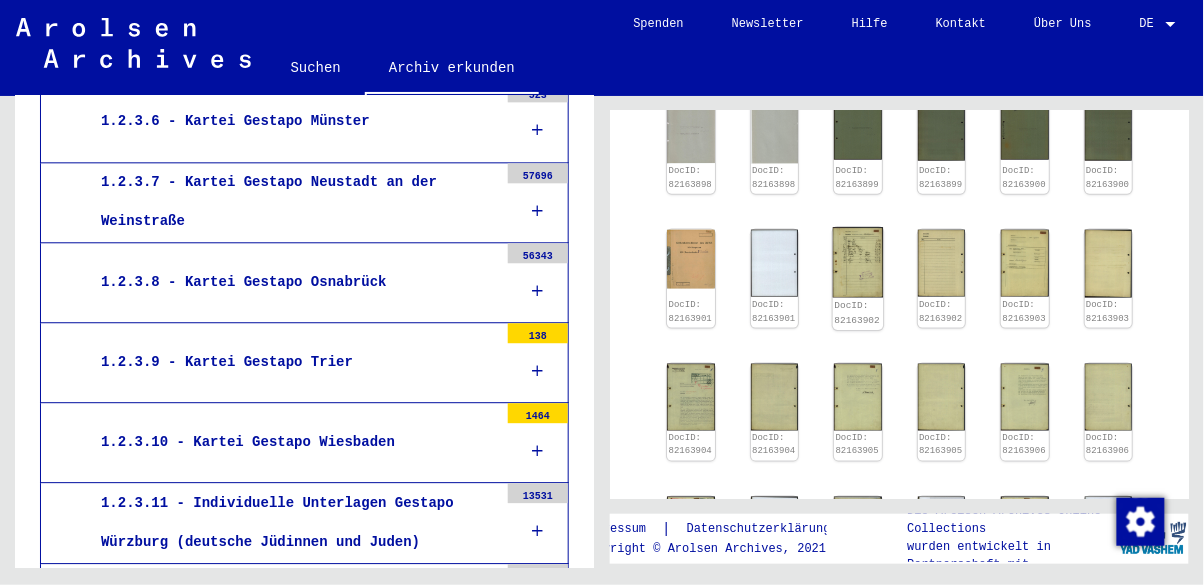 click on "DocID: 82163902" 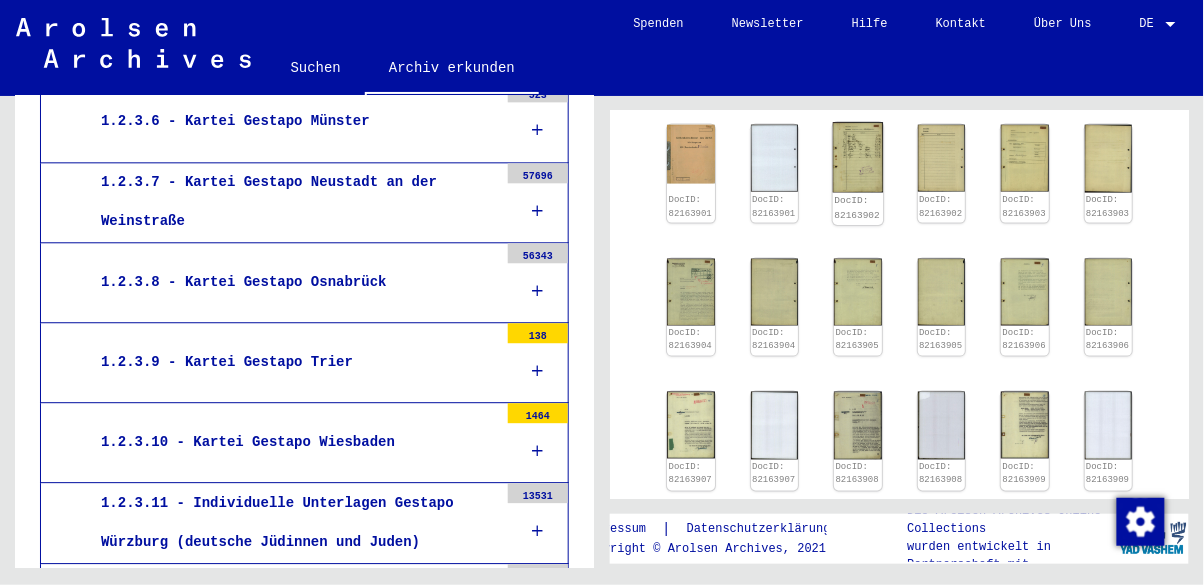 scroll, scrollTop: 658, scrollLeft: 0, axis: vertical 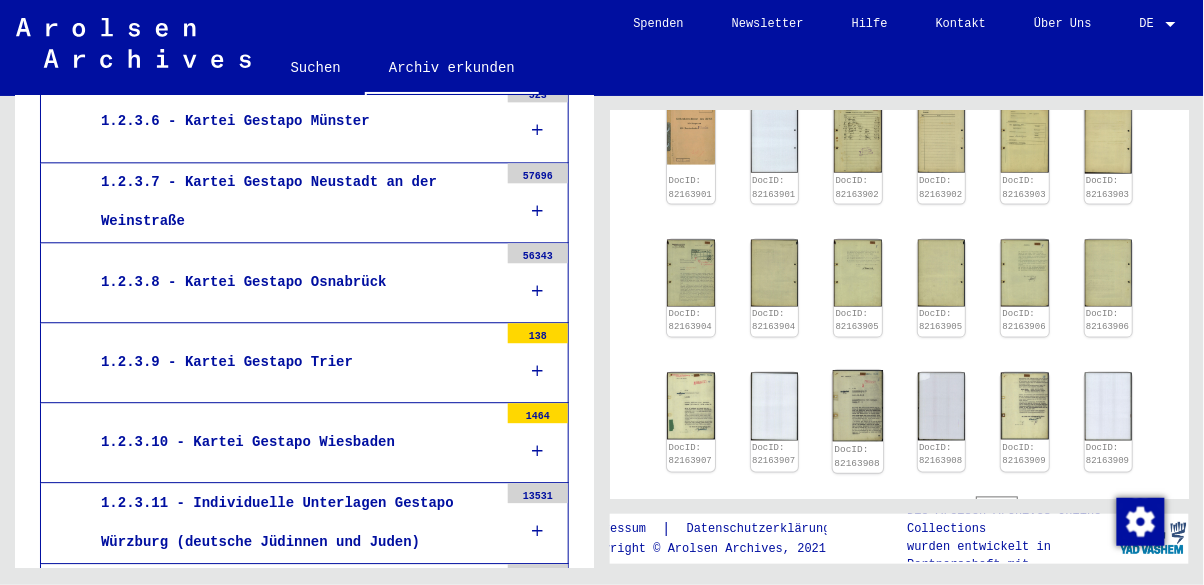 click 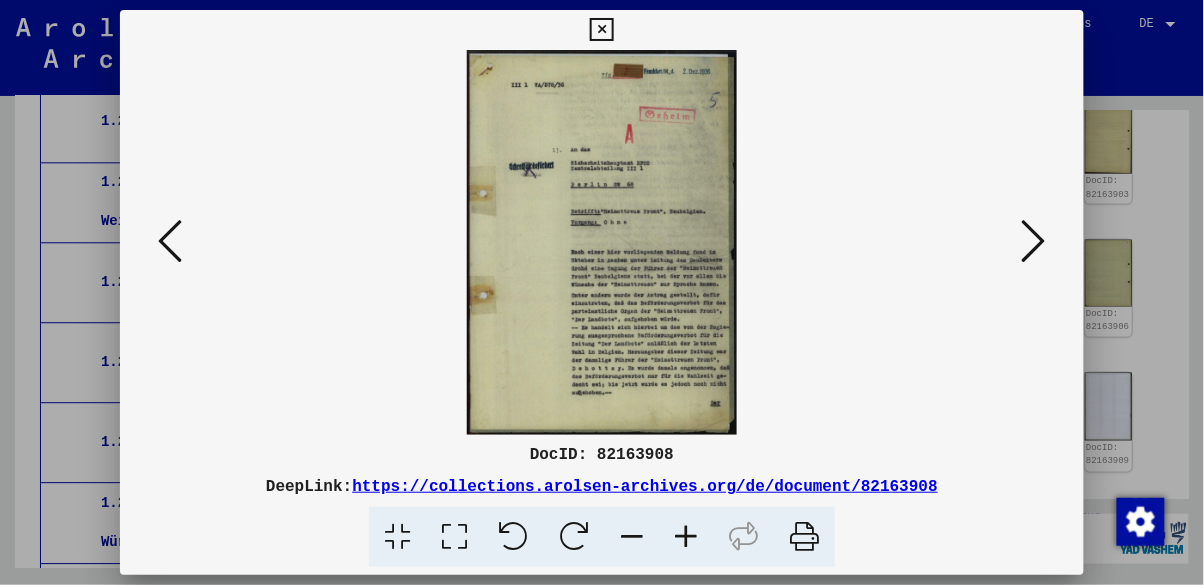 click at bounding box center [602, 292] 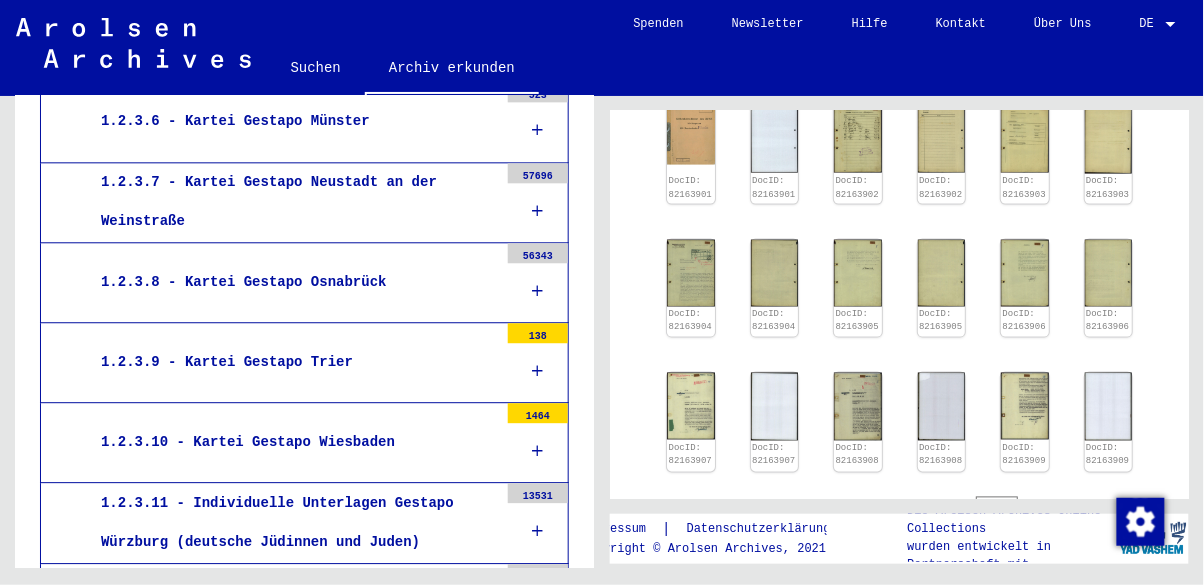click 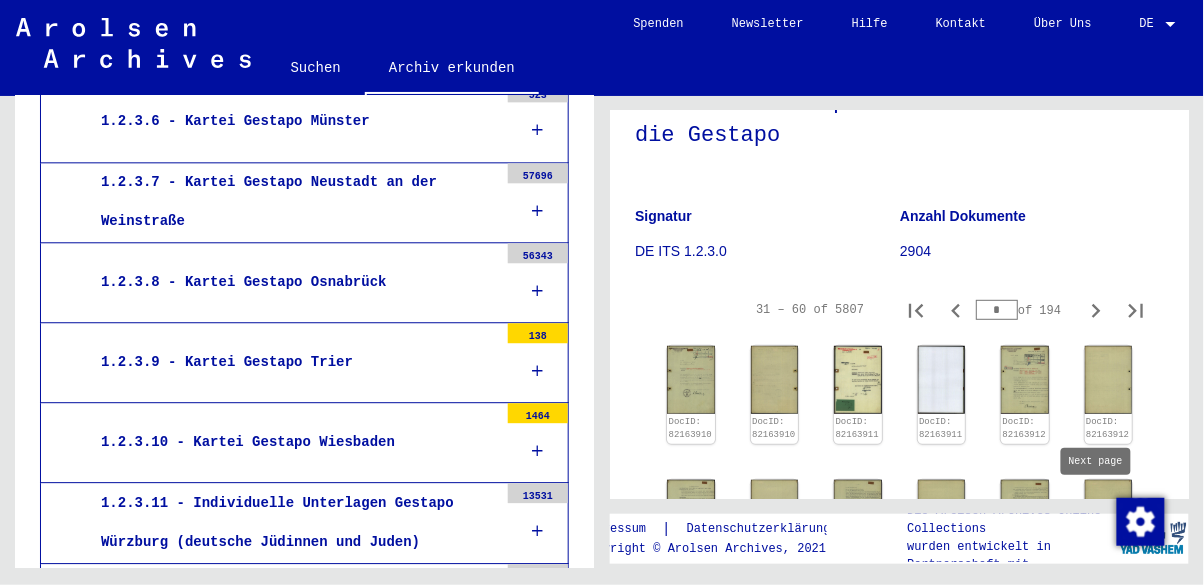 scroll, scrollTop: 161, scrollLeft: 0, axis: vertical 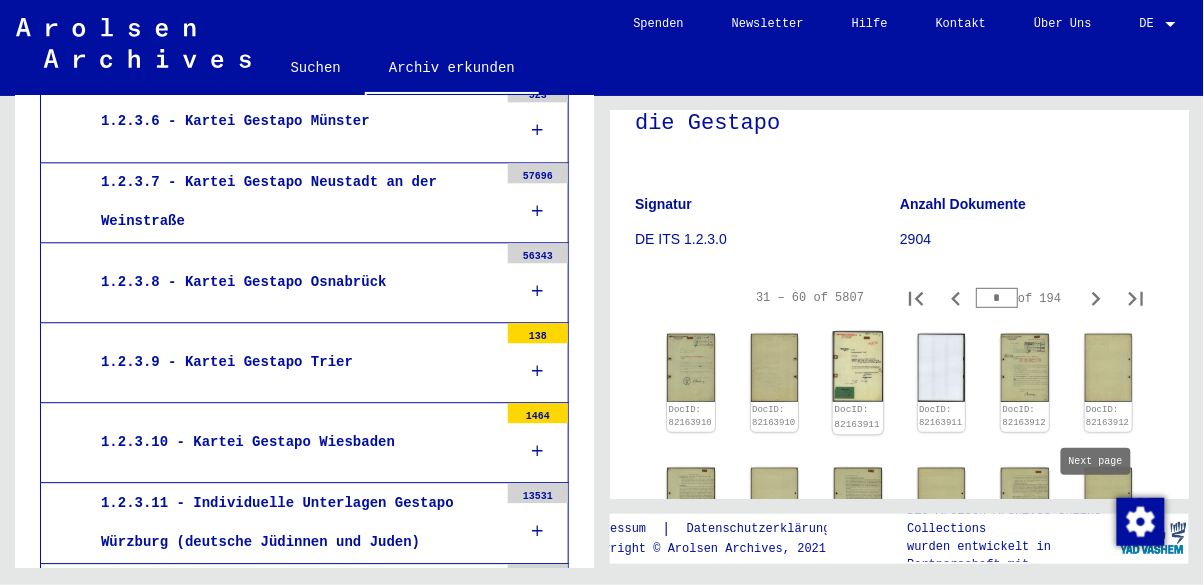 click 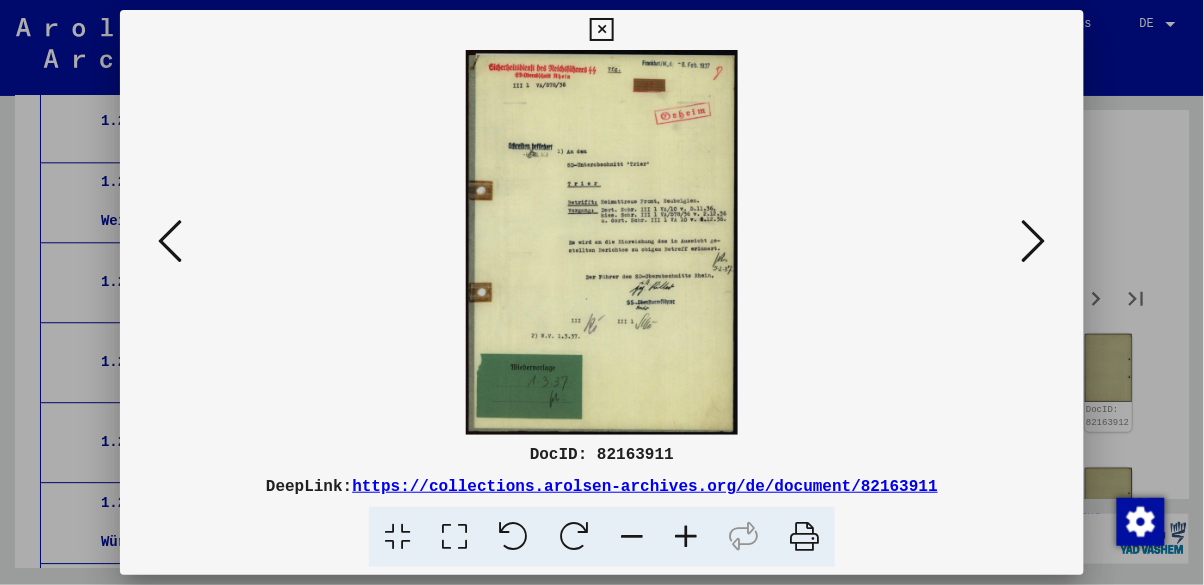 click at bounding box center [602, 292] 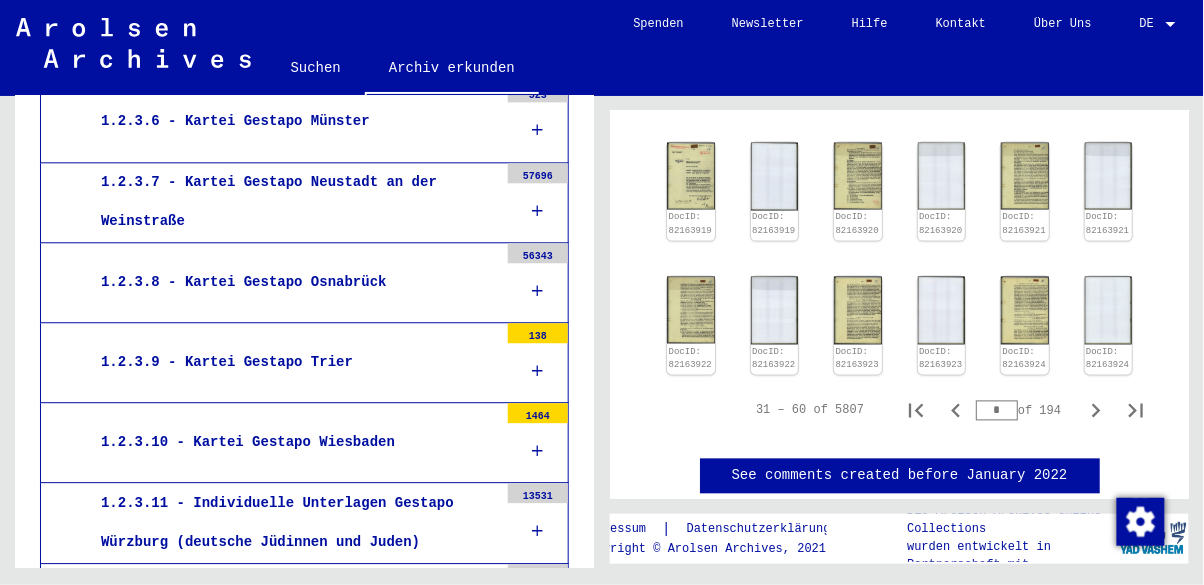 scroll, scrollTop: 753, scrollLeft: 0, axis: vertical 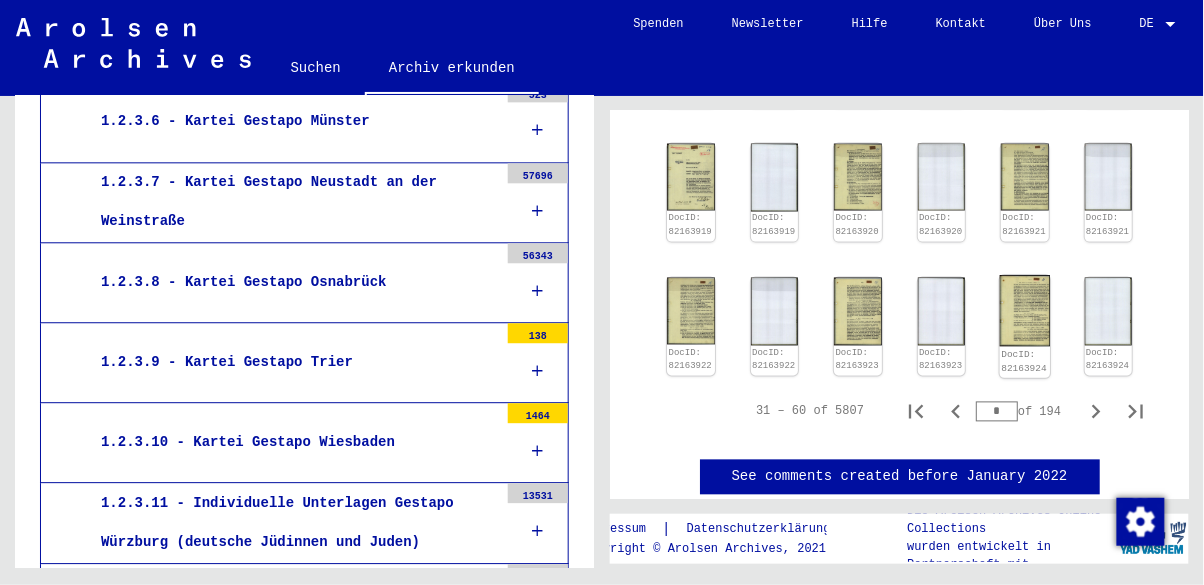 click 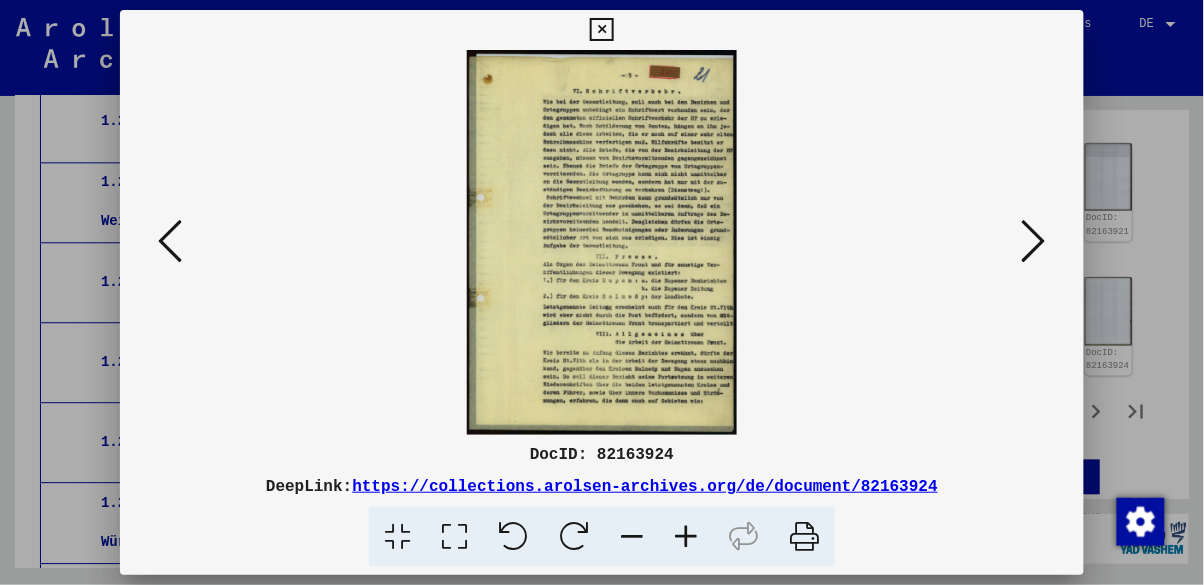 click at bounding box center [602, 292] 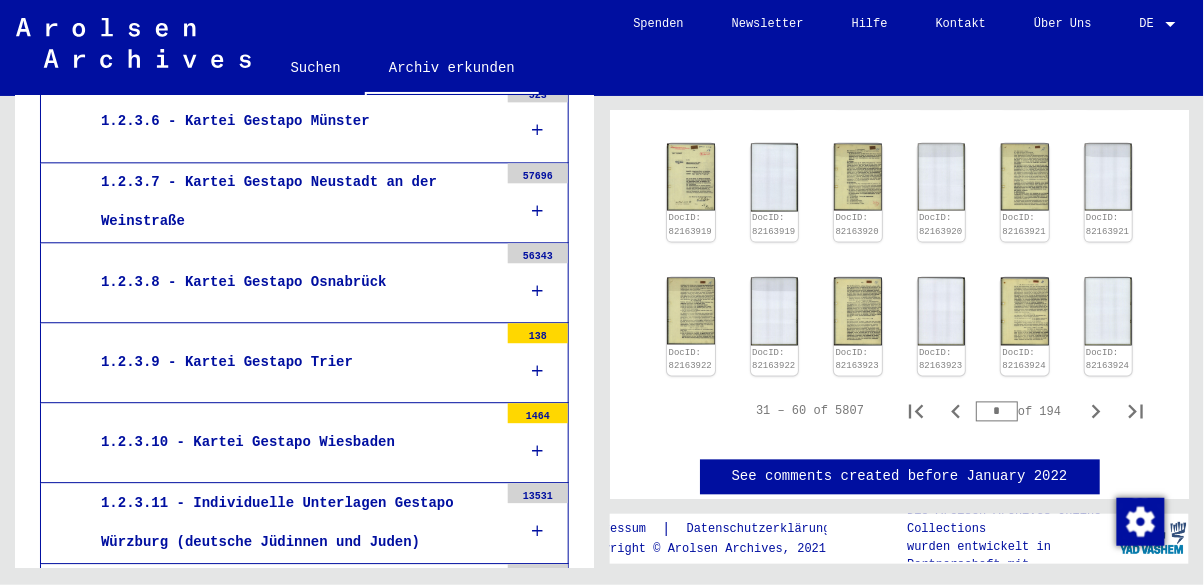 click 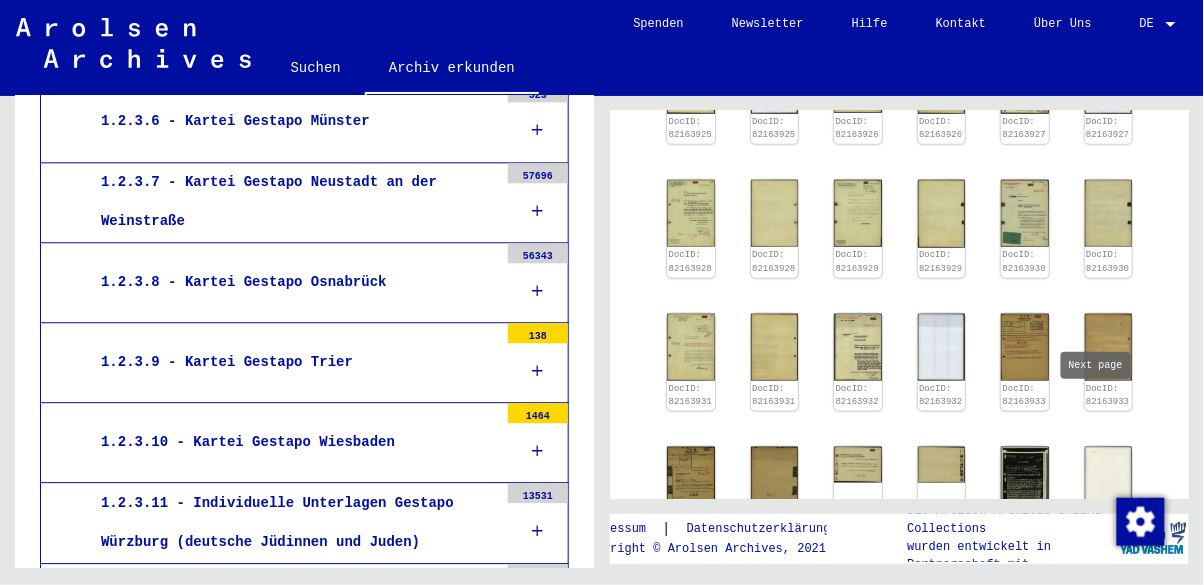 scroll, scrollTop: 459, scrollLeft: 0, axis: vertical 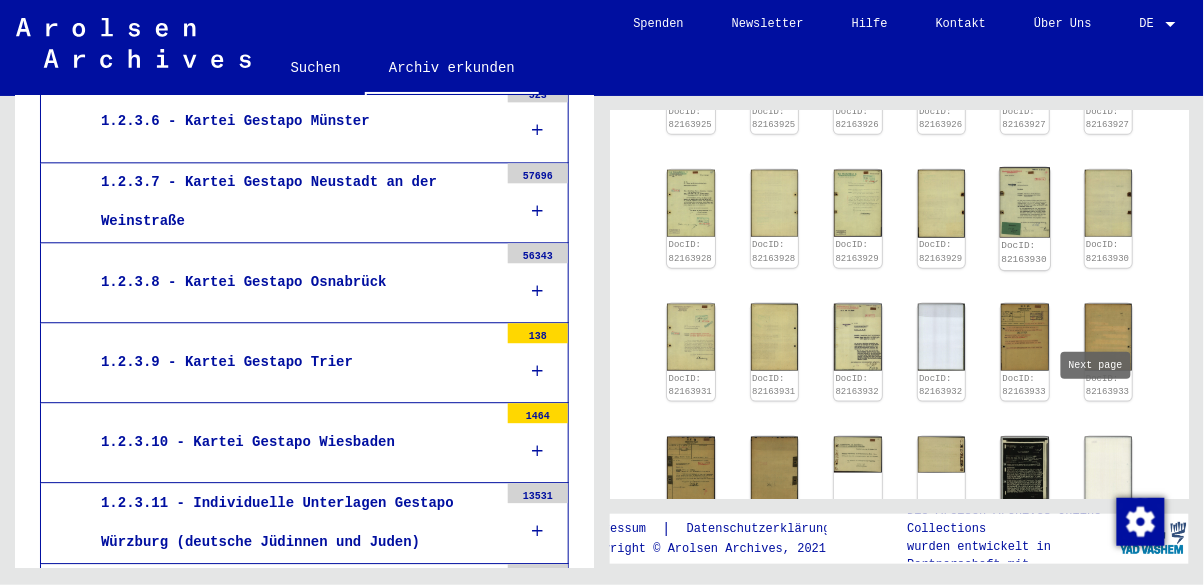 click 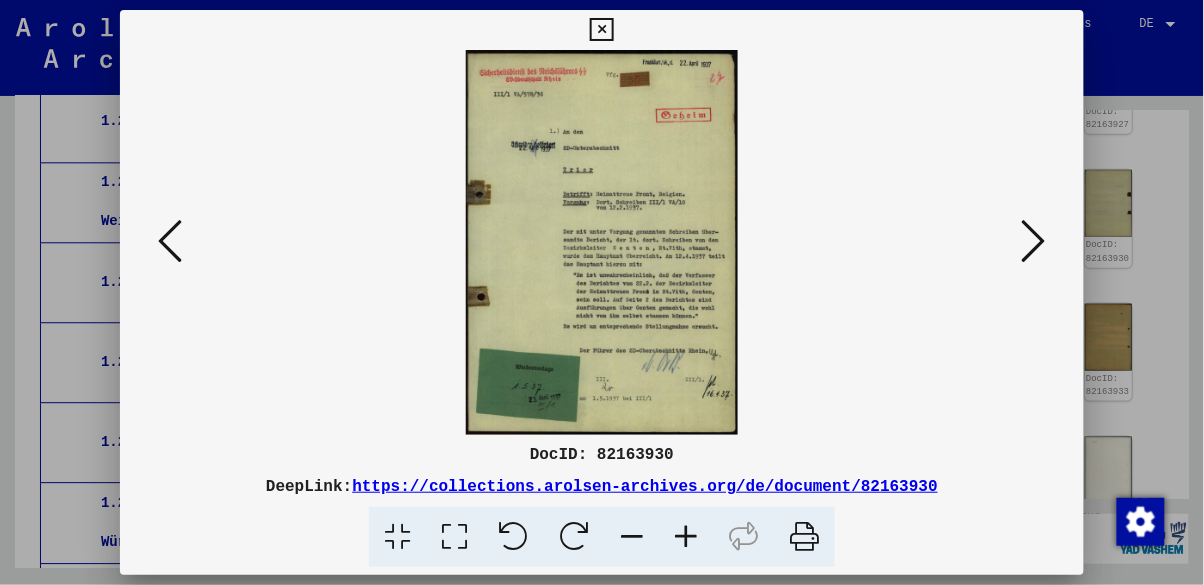 click at bounding box center [602, 292] 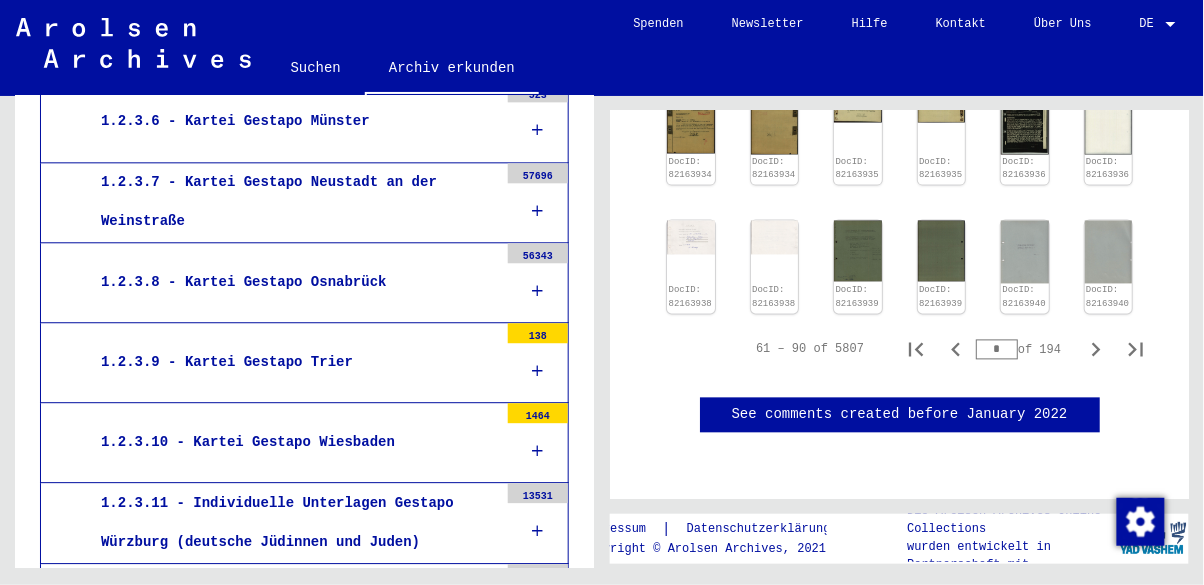 scroll, scrollTop: 887, scrollLeft: 0, axis: vertical 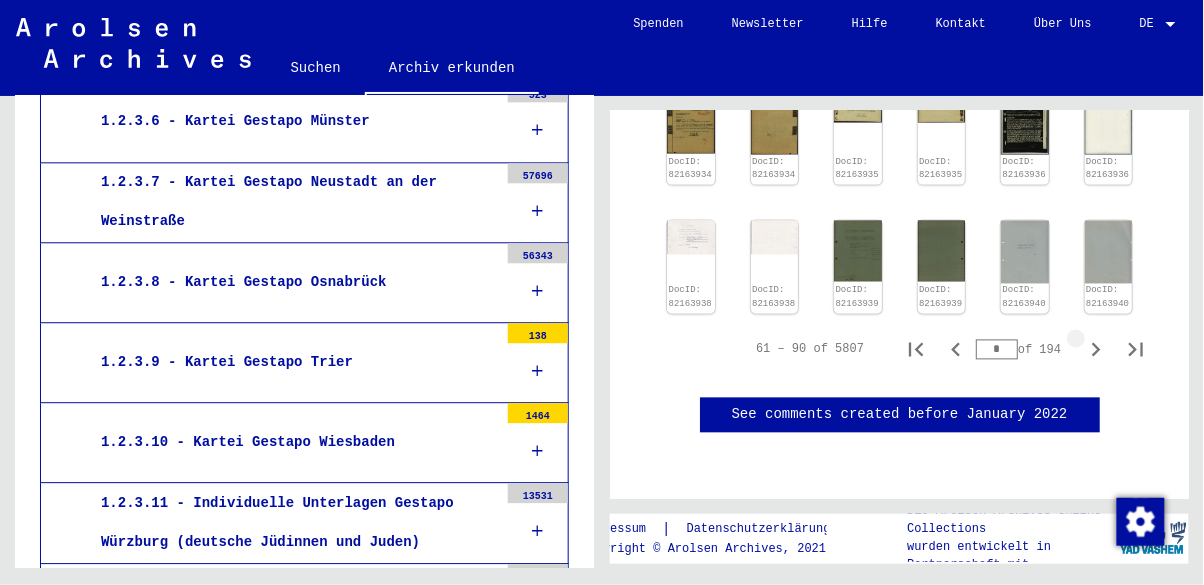 click 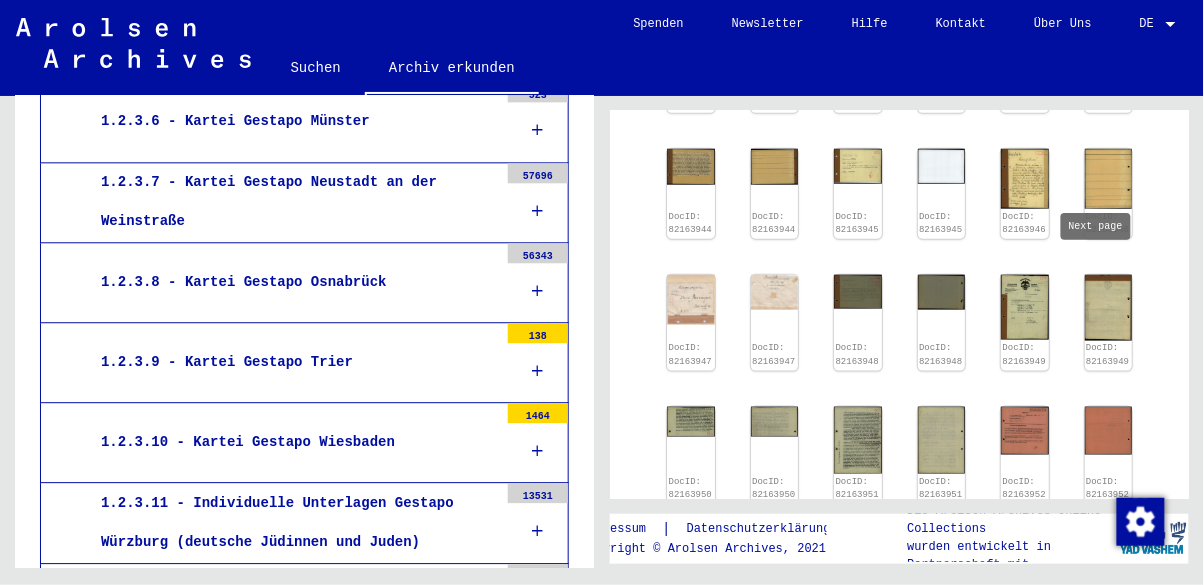 scroll, scrollTop: 430, scrollLeft: 0, axis: vertical 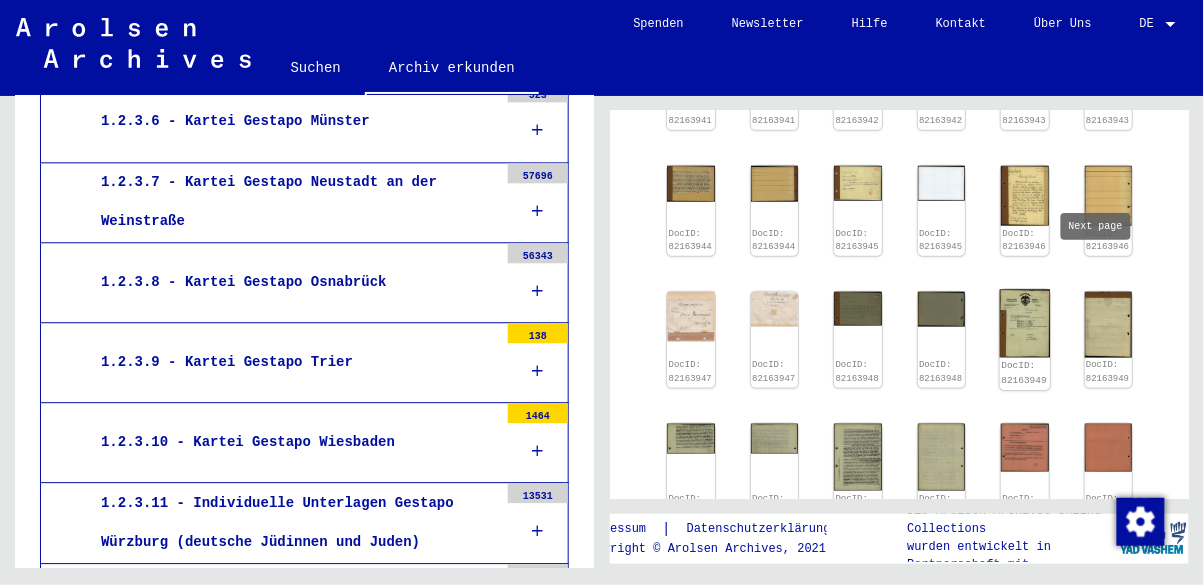 click 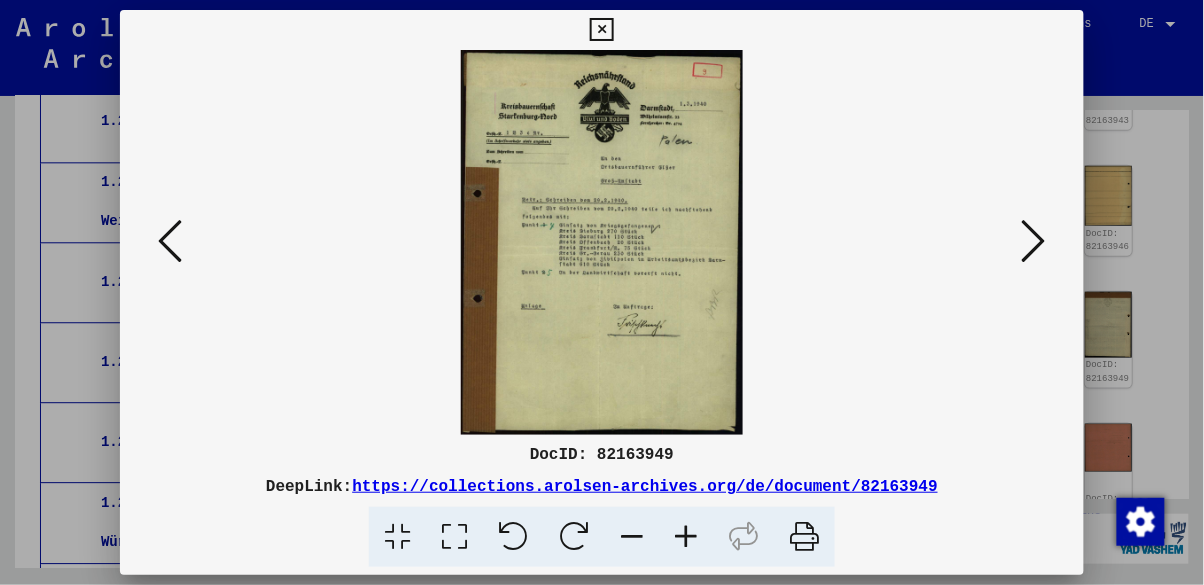 click at bounding box center [602, 292] 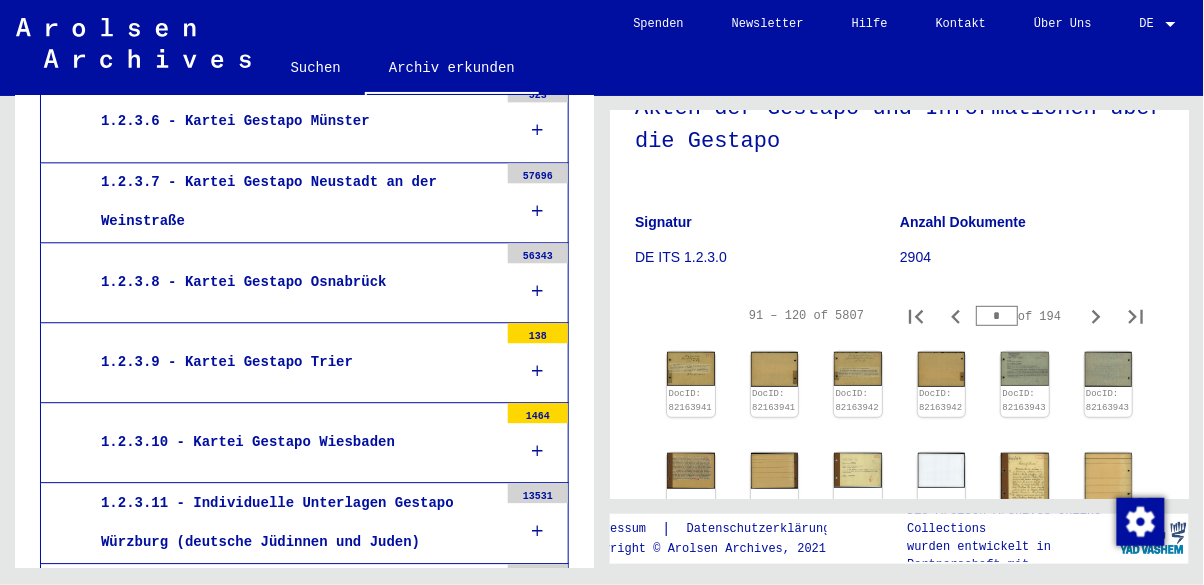 scroll, scrollTop: 142, scrollLeft: 0, axis: vertical 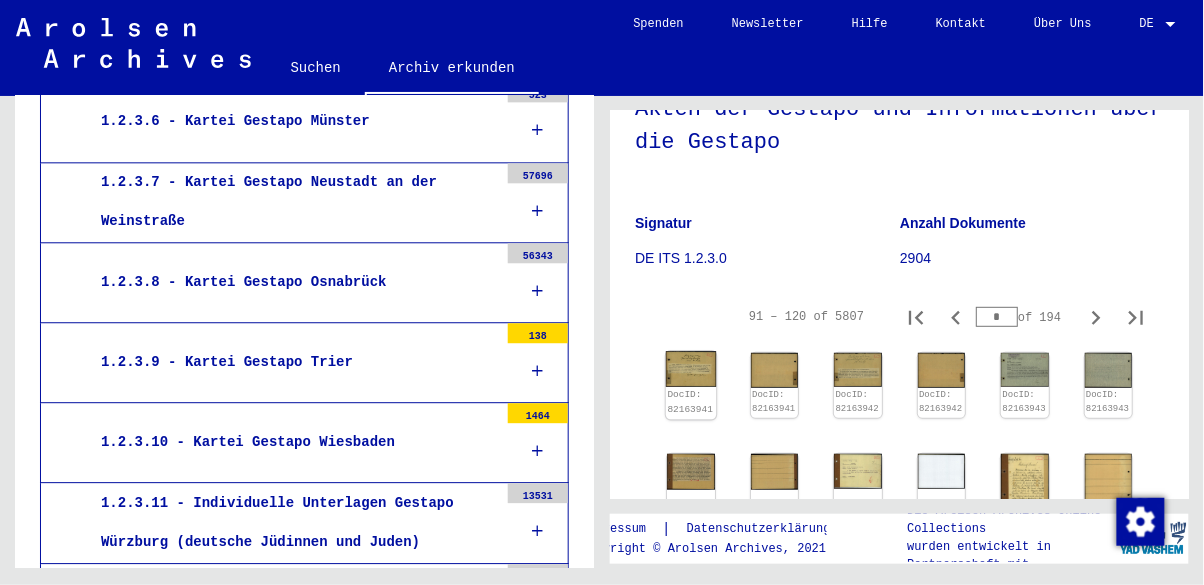 click 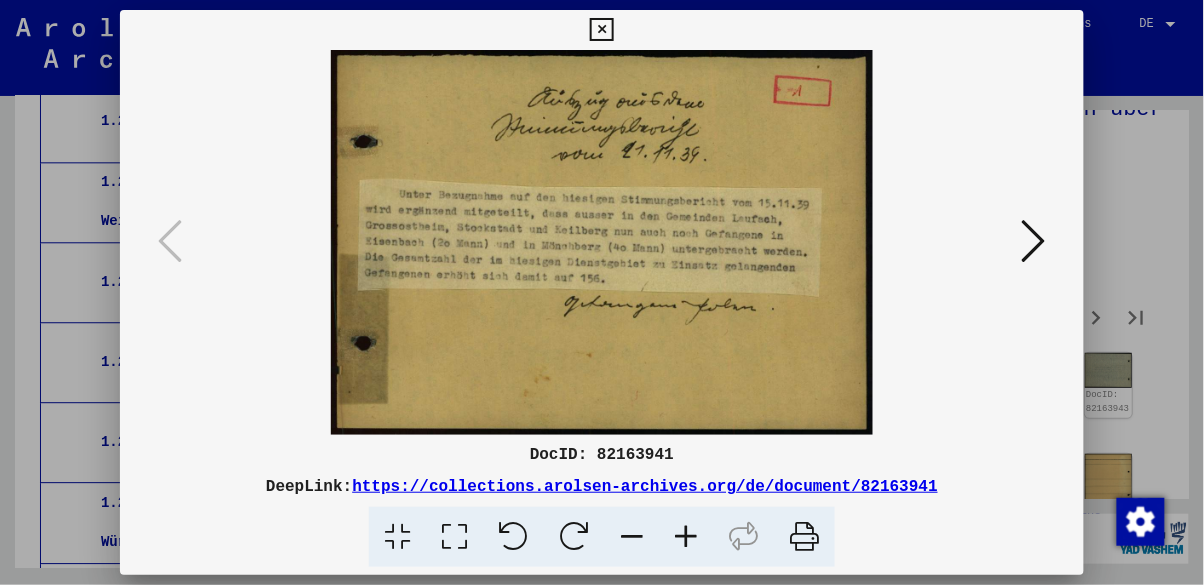 click at bounding box center [602, 292] 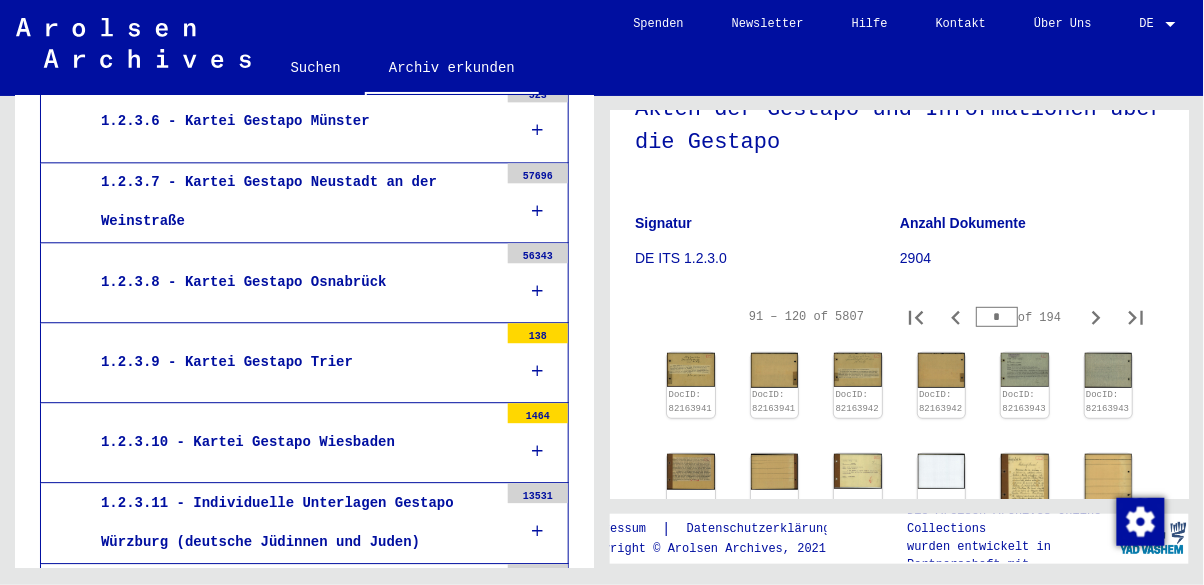 scroll, scrollTop: 185, scrollLeft: 0, axis: vertical 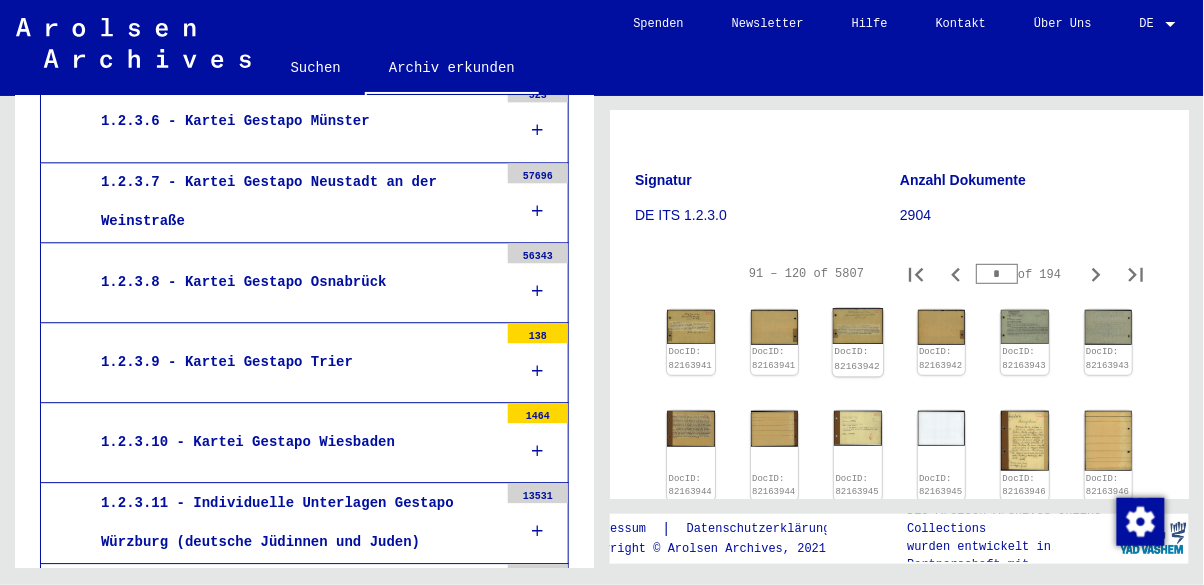 click on "DocID: 82163942" 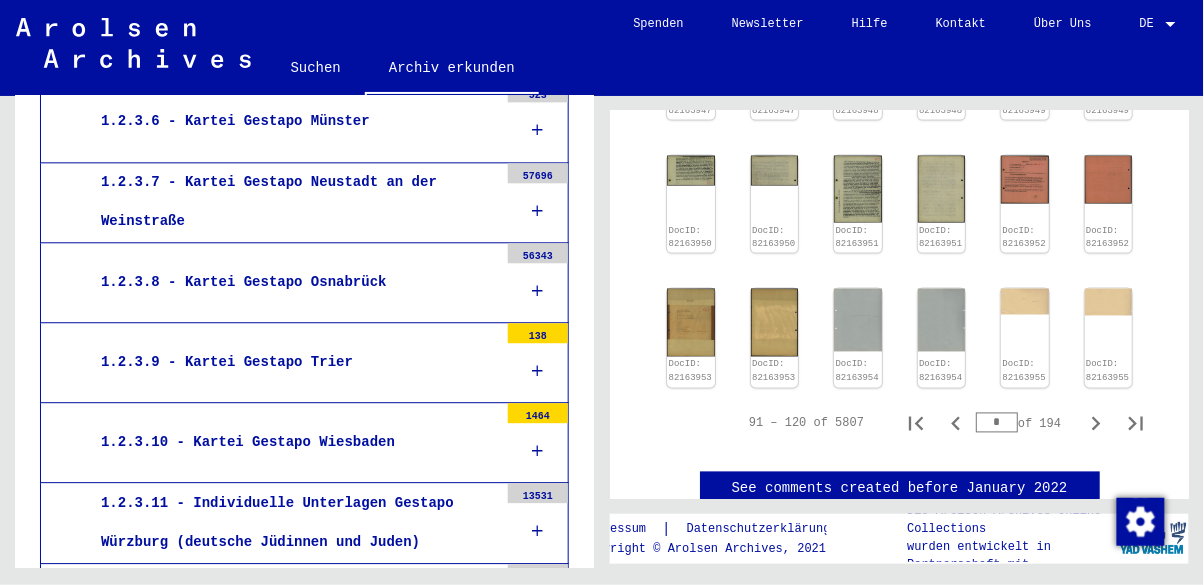 scroll, scrollTop: 707, scrollLeft: 0, axis: vertical 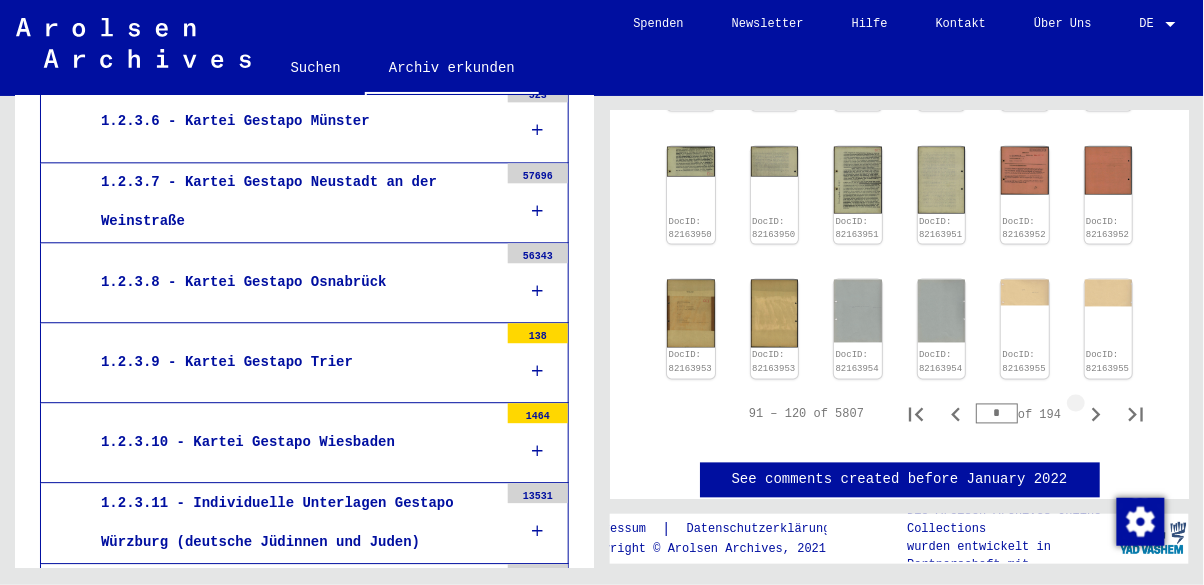 click at bounding box center (1096, 415) 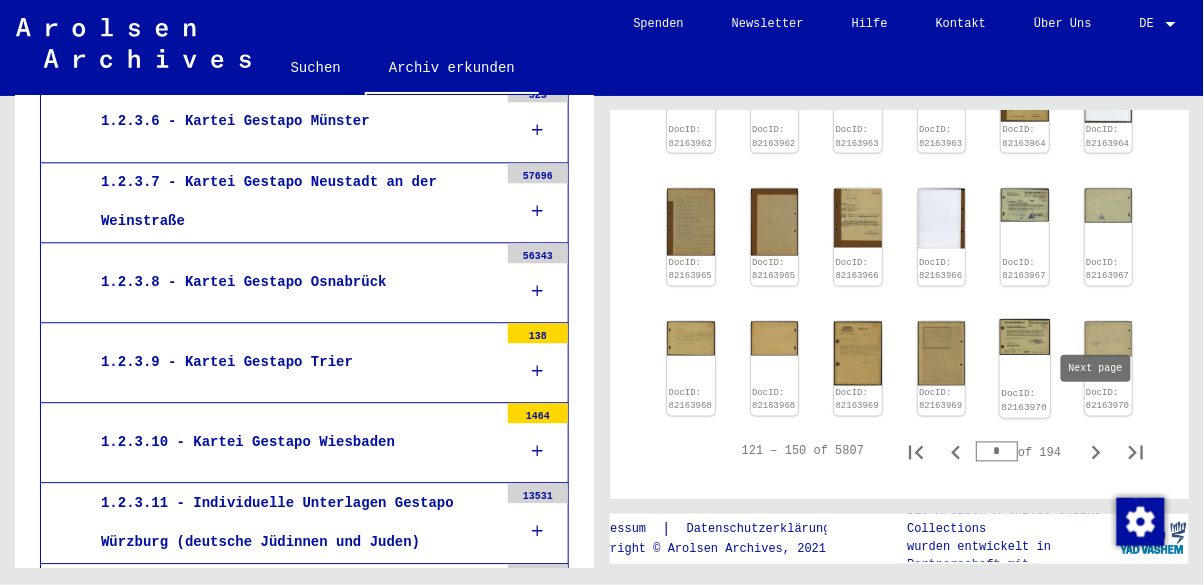 click 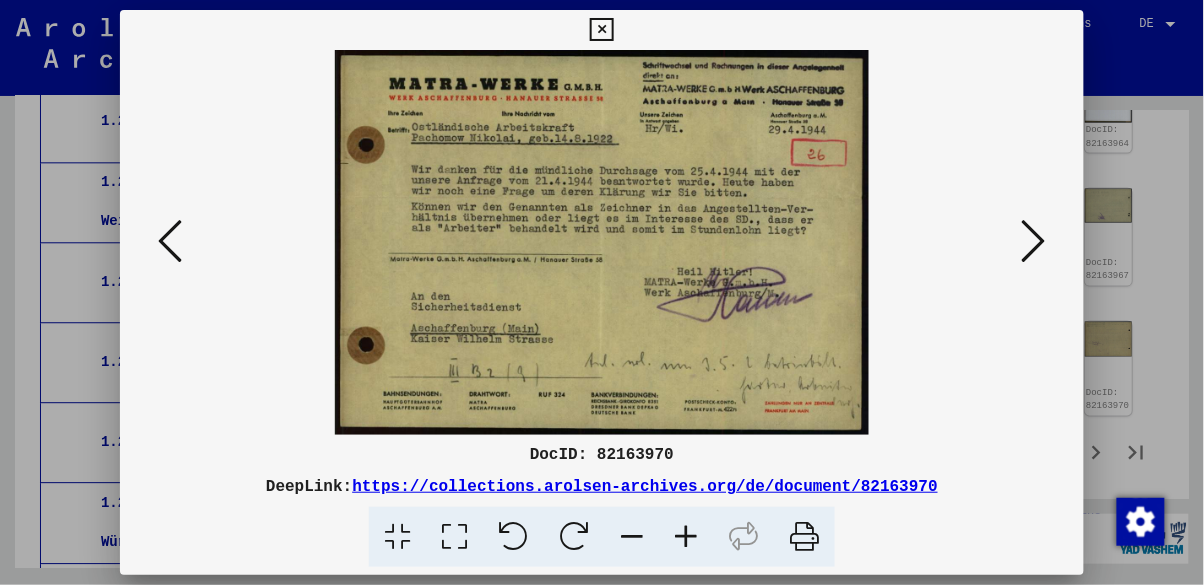 click at bounding box center (601, 242) 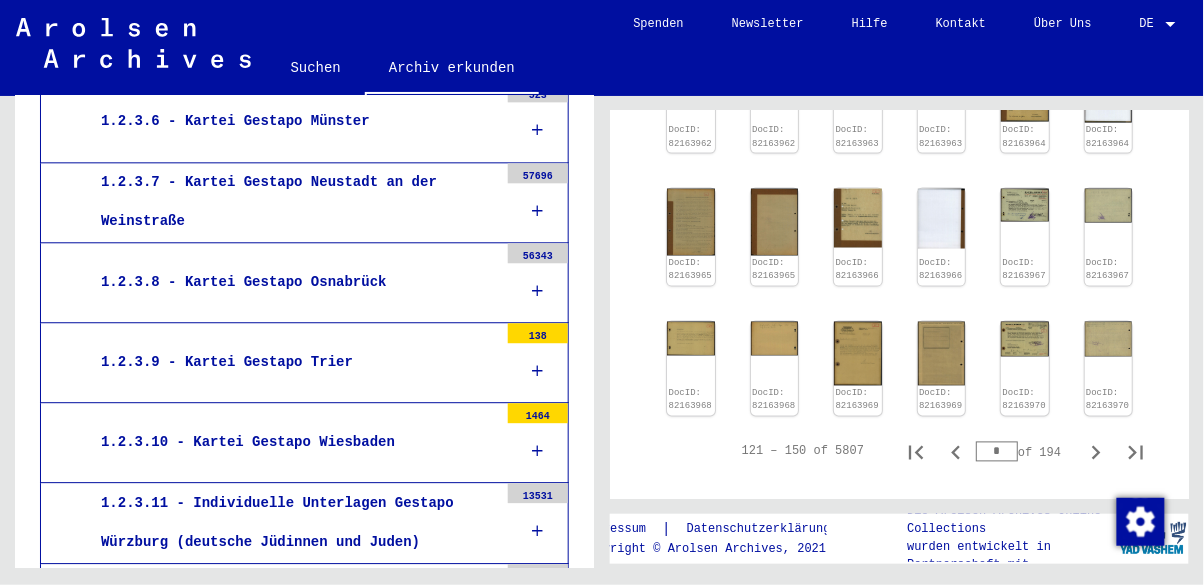 click 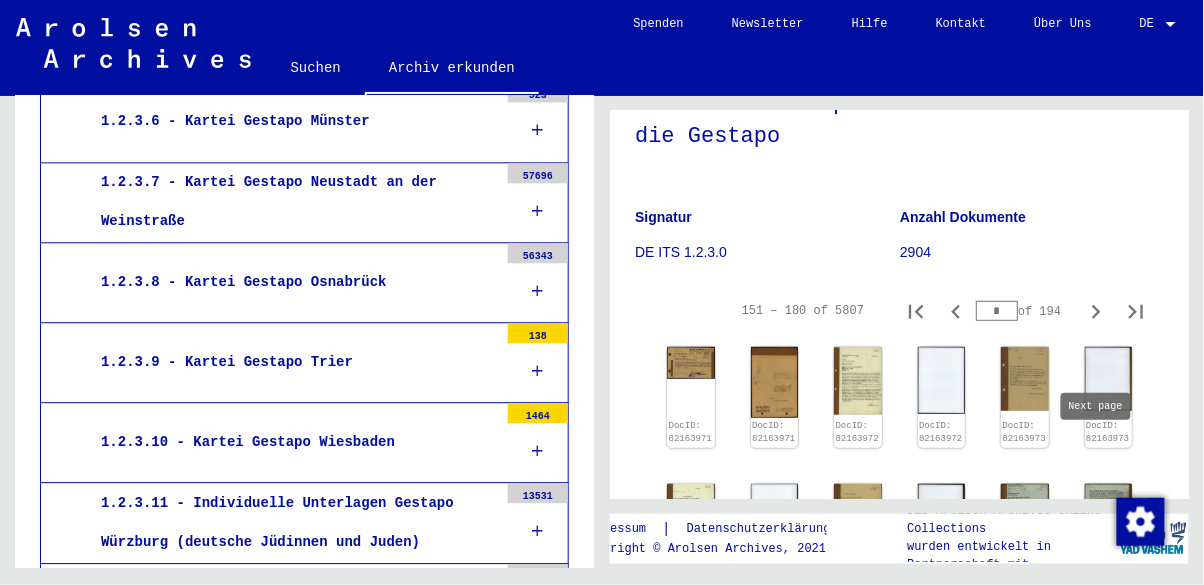 scroll, scrollTop: 152, scrollLeft: 0, axis: vertical 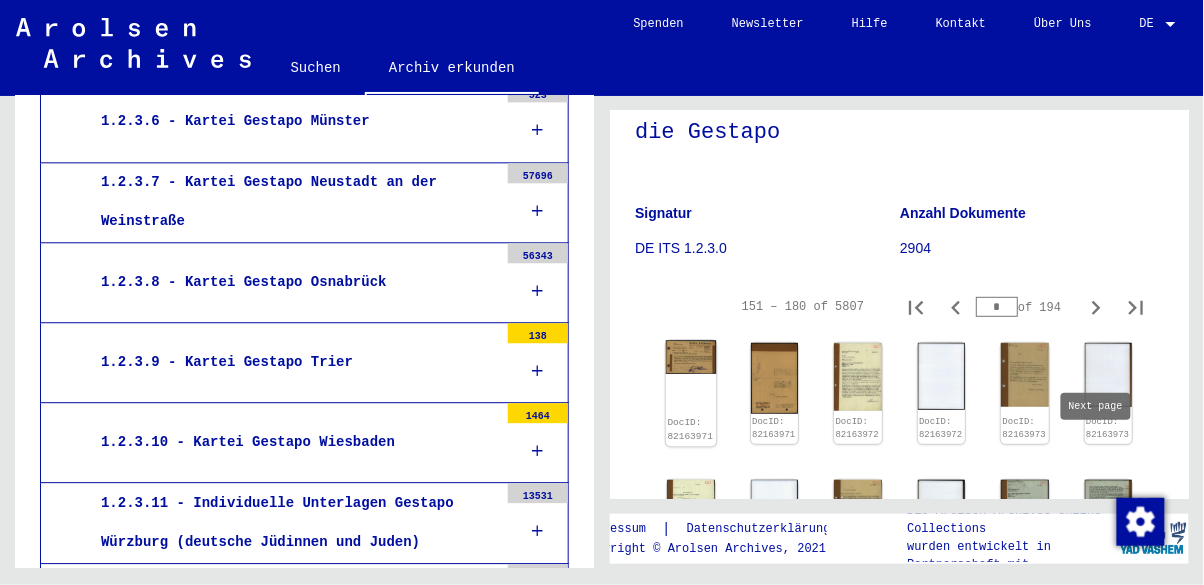 click 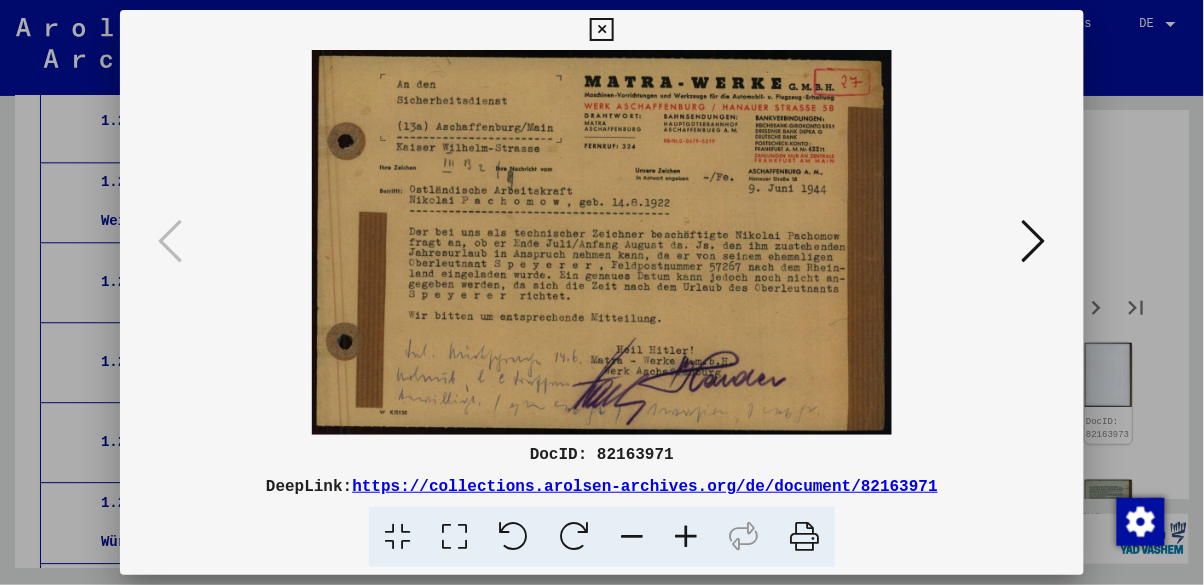 click at bounding box center (602, 292) 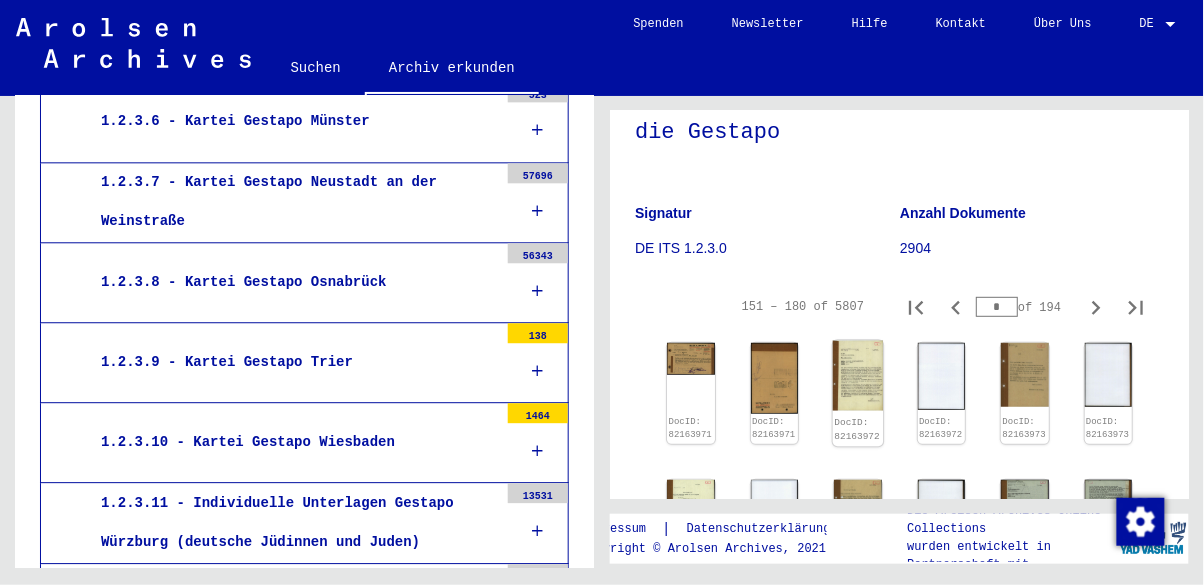 click 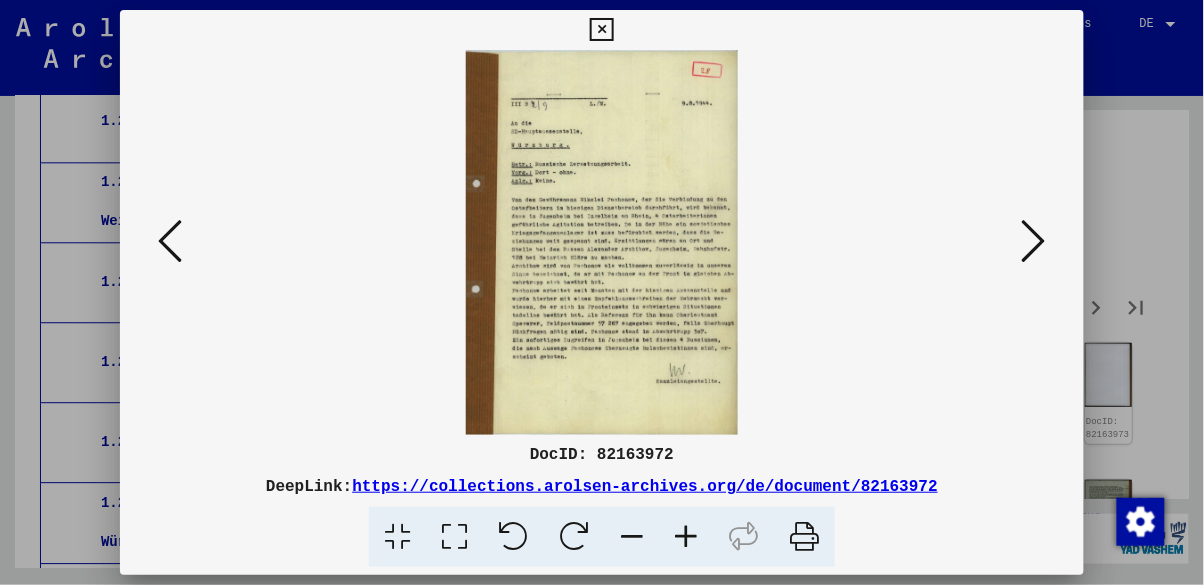 click at bounding box center [602, 292] 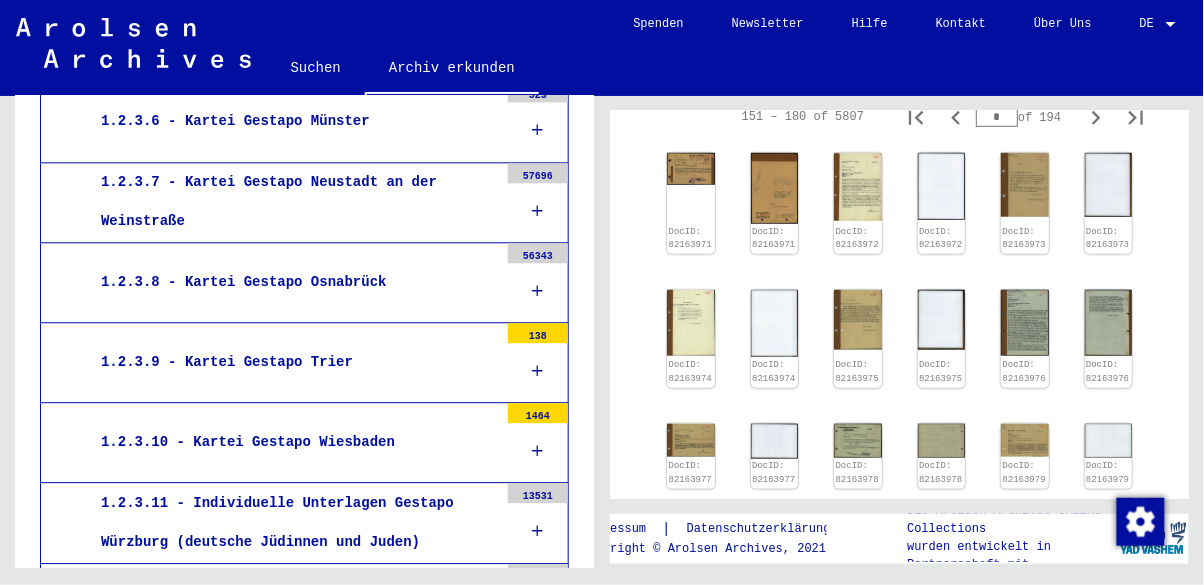 scroll, scrollTop: 344, scrollLeft: 0, axis: vertical 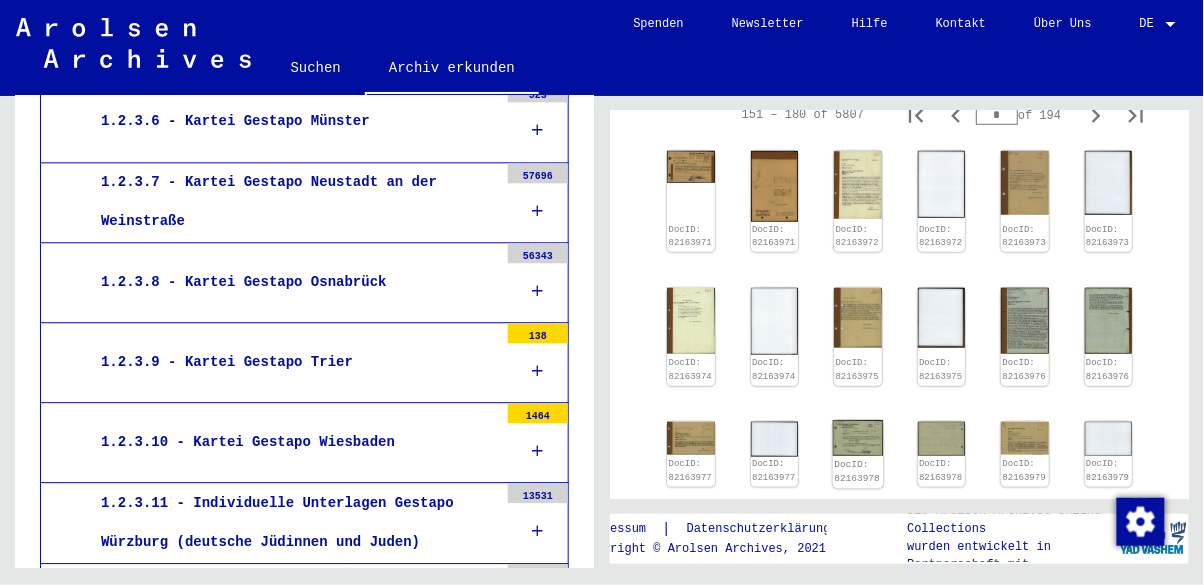 click 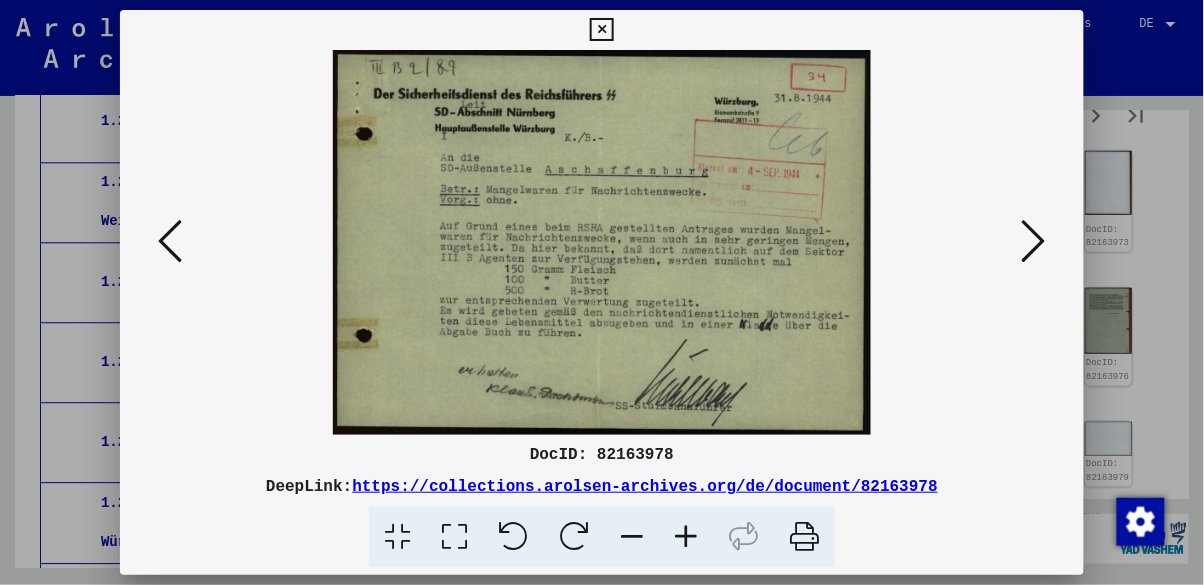 click at bounding box center (602, 292) 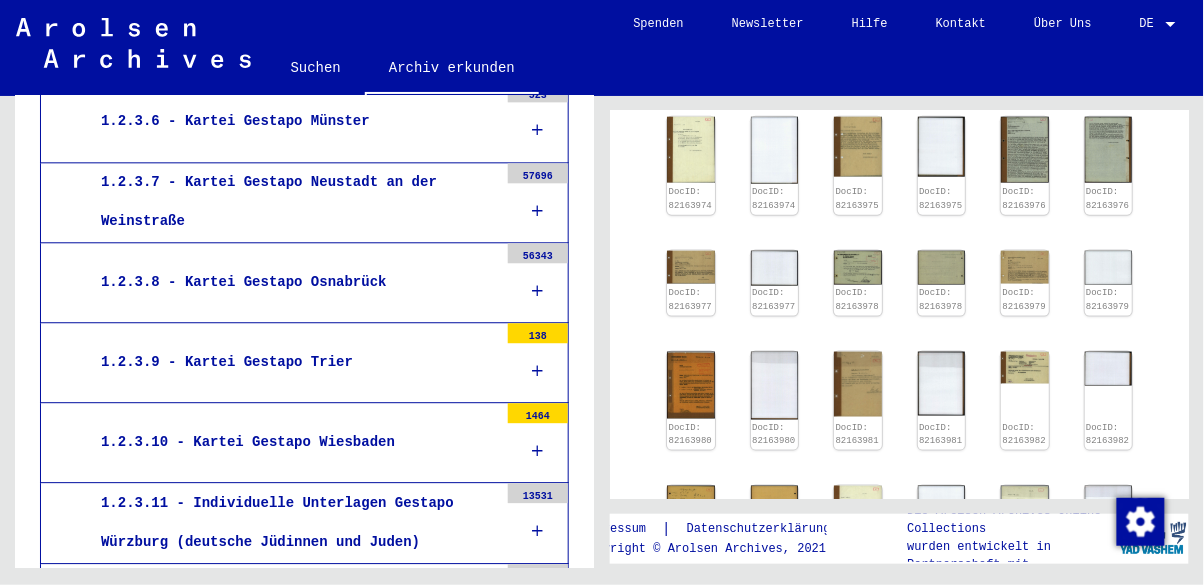 scroll, scrollTop: 517, scrollLeft: 0, axis: vertical 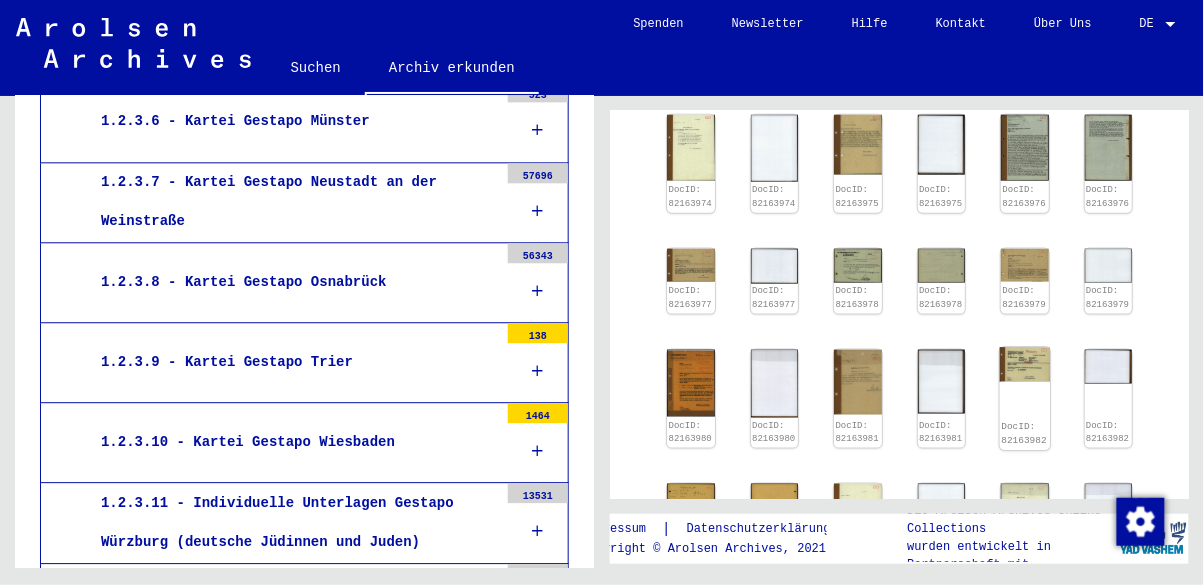 click 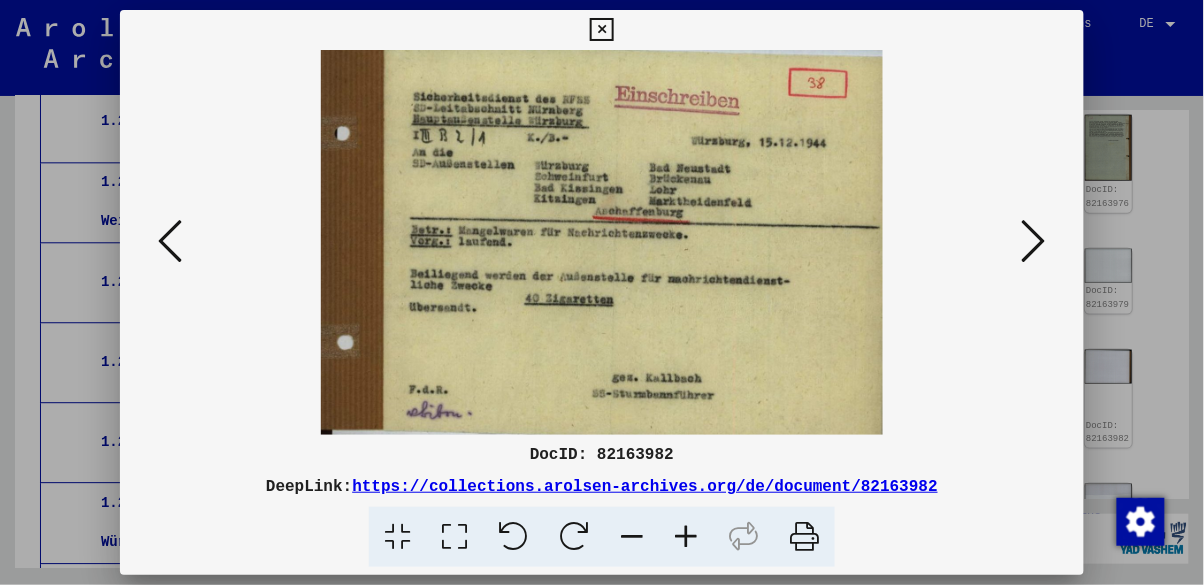 click at bounding box center (602, 292) 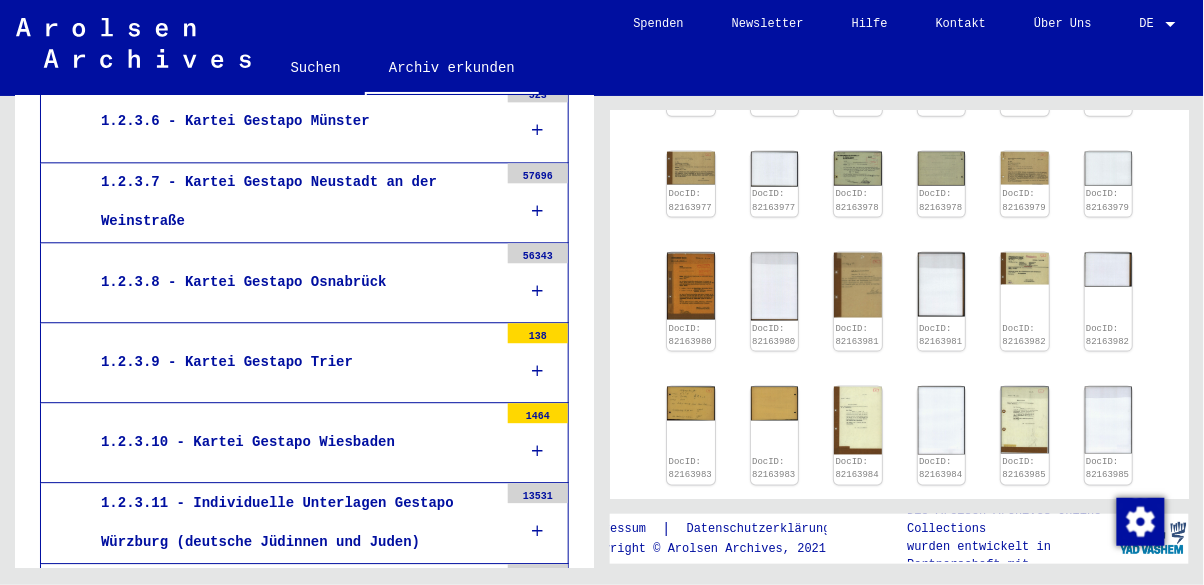 scroll, scrollTop: 618, scrollLeft: 0, axis: vertical 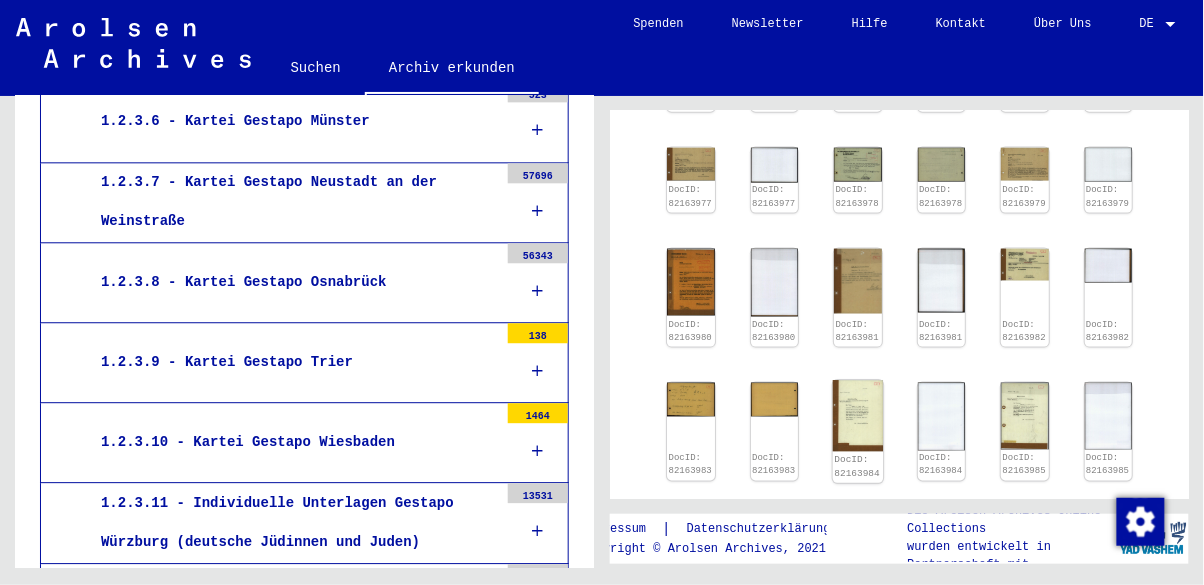 click 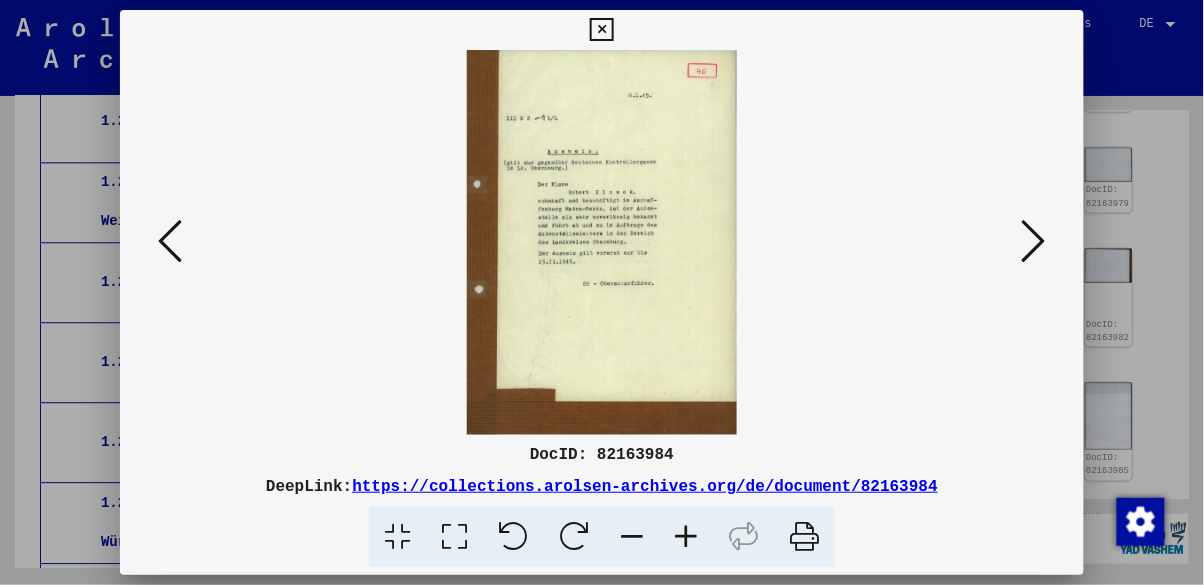click at bounding box center (602, 292) 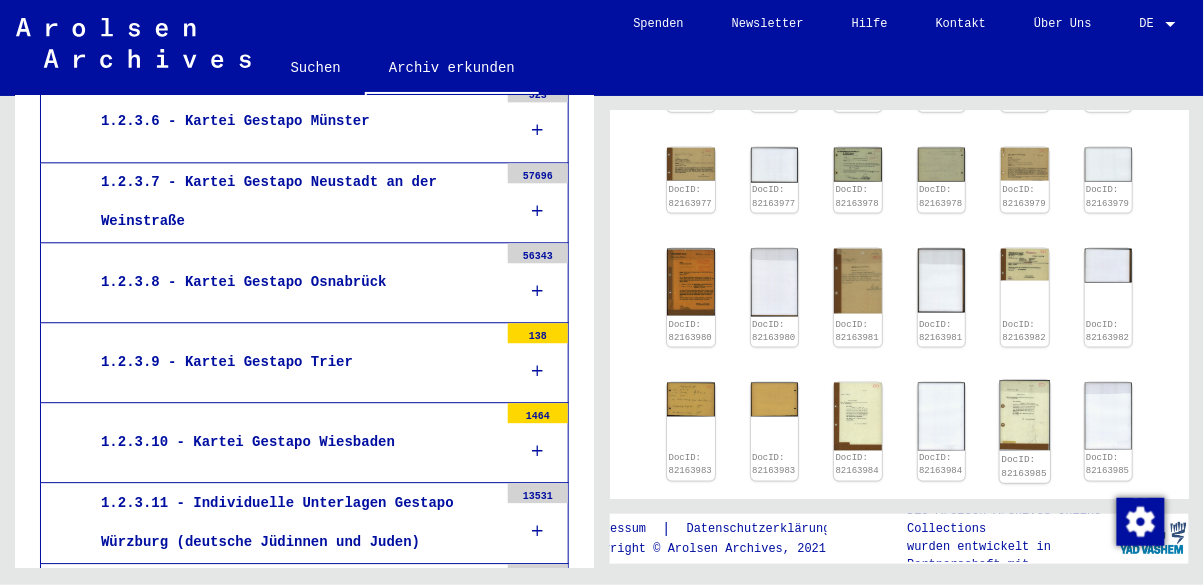 click 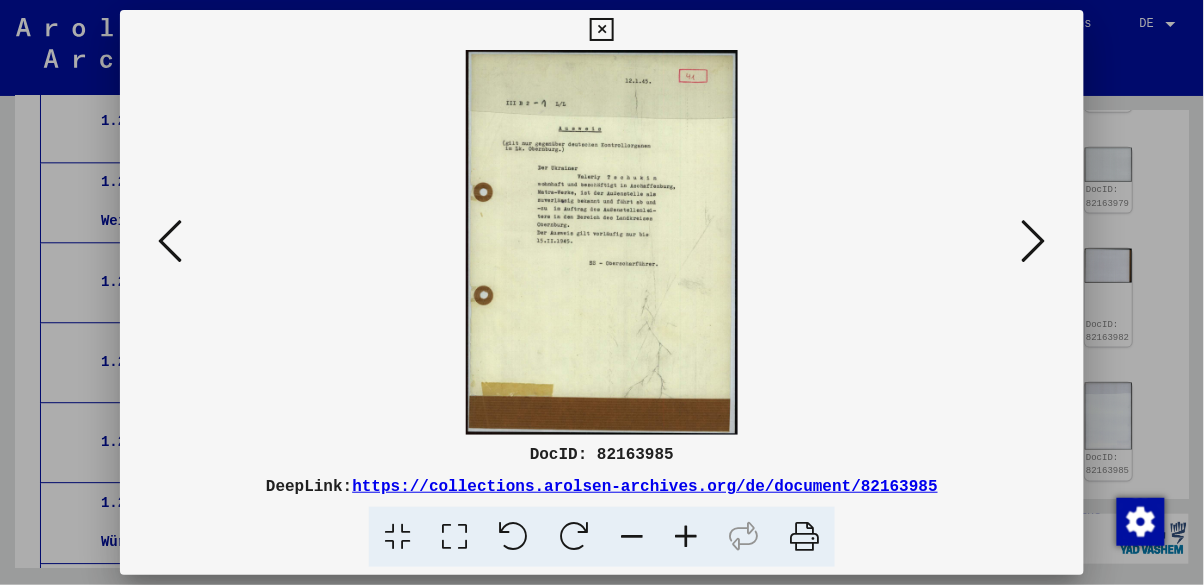 click at bounding box center [602, 292] 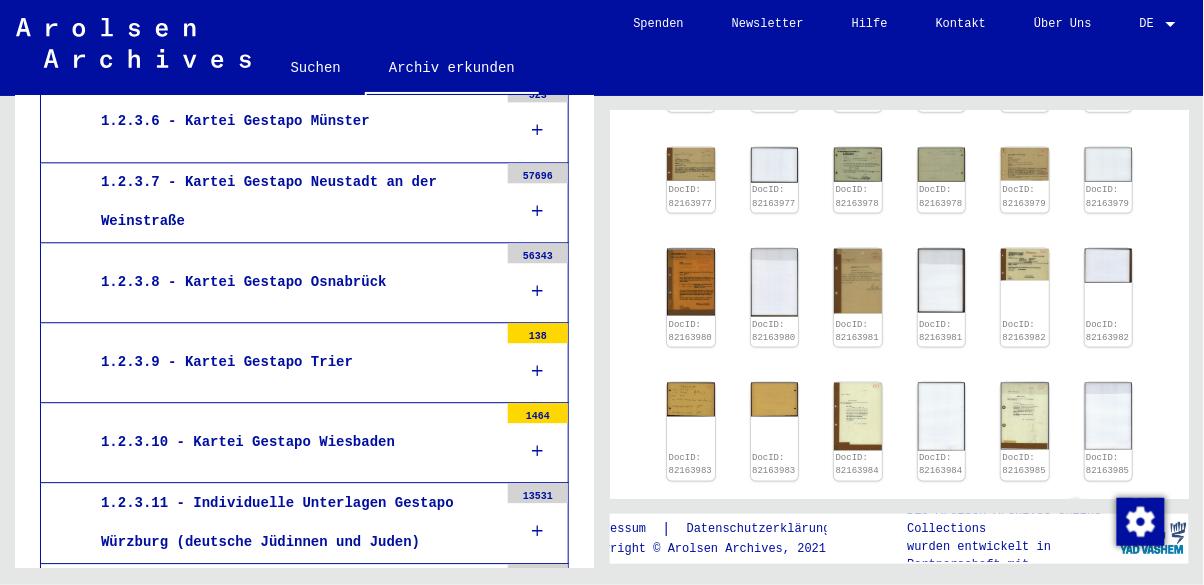 click 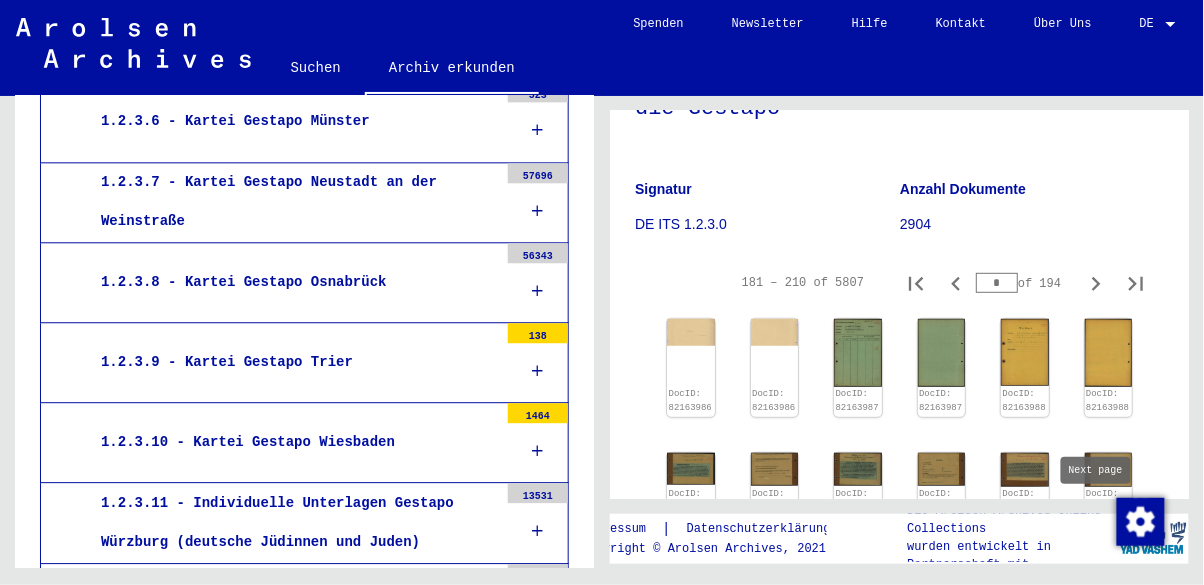 scroll, scrollTop: 183, scrollLeft: 0, axis: vertical 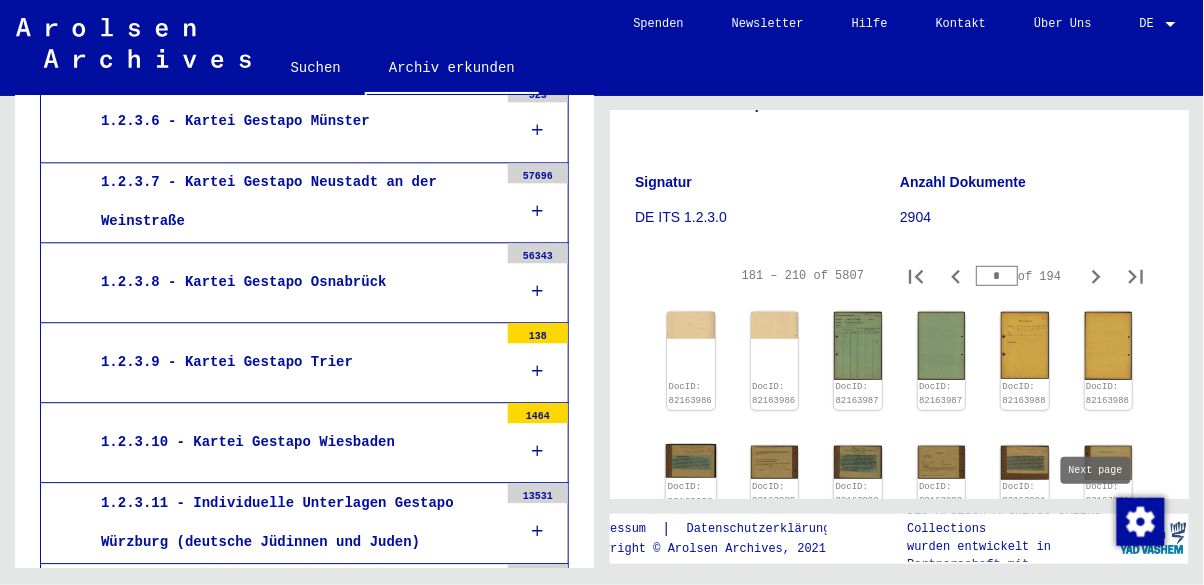 click 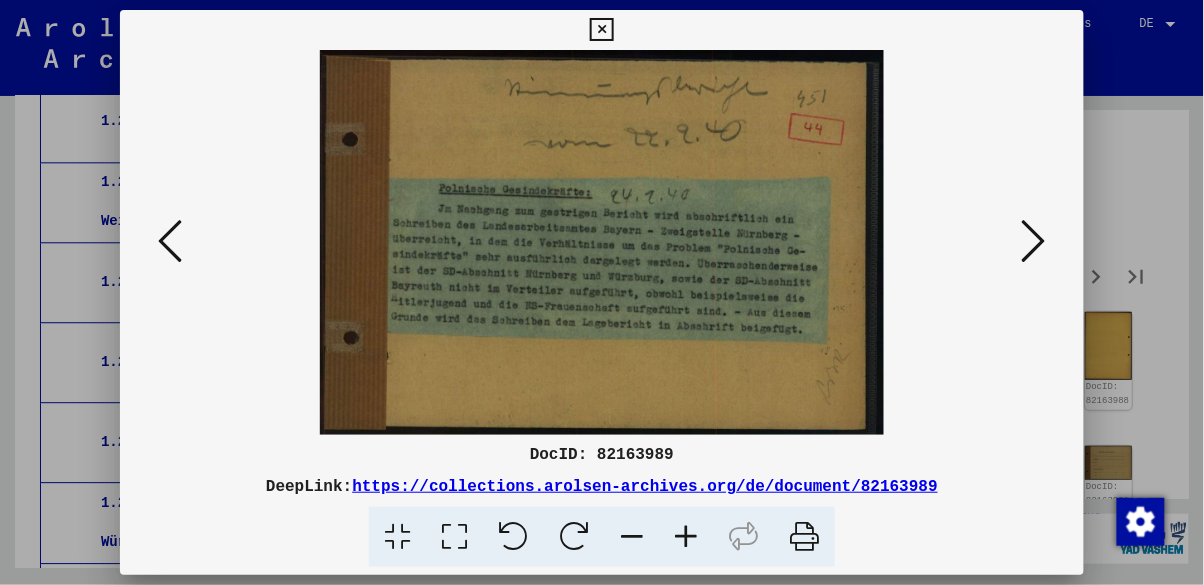 click at bounding box center (602, 292) 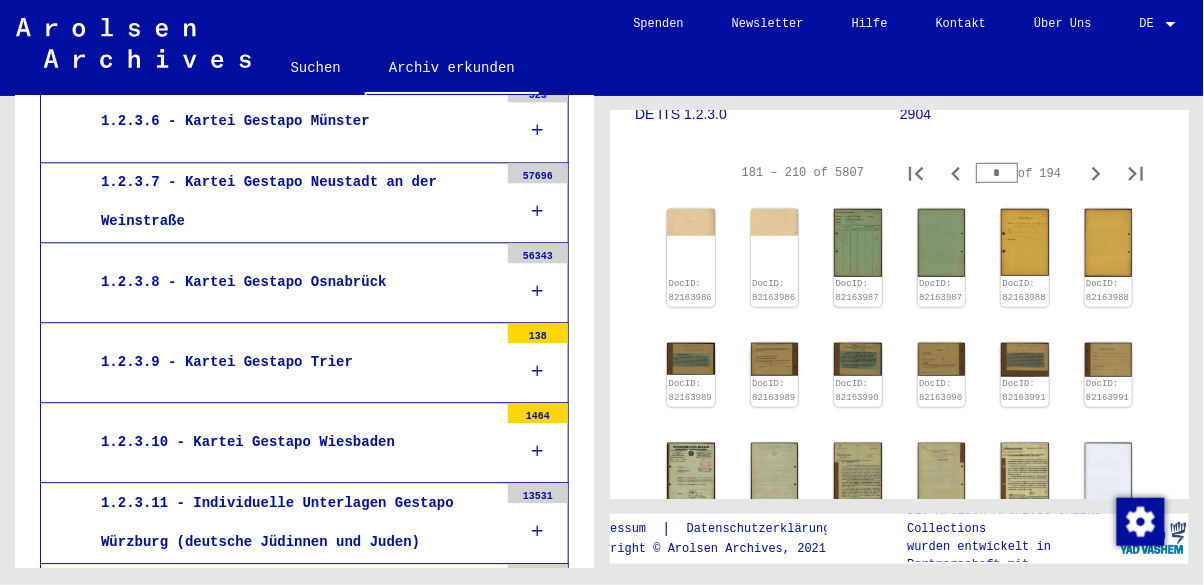 scroll, scrollTop: 293, scrollLeft: 0, axis: vertical 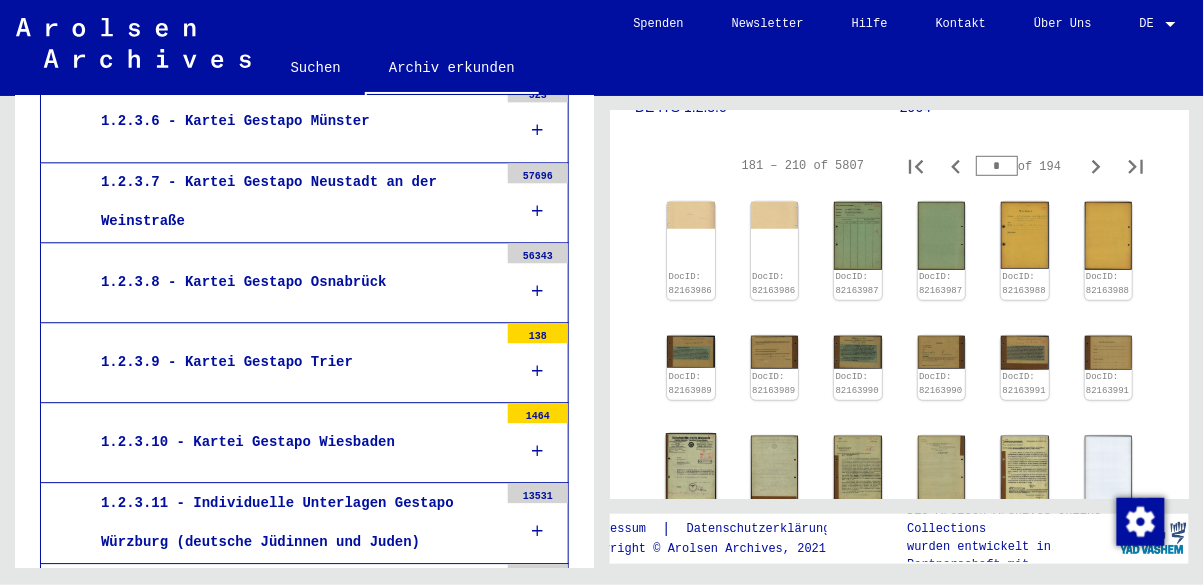 click 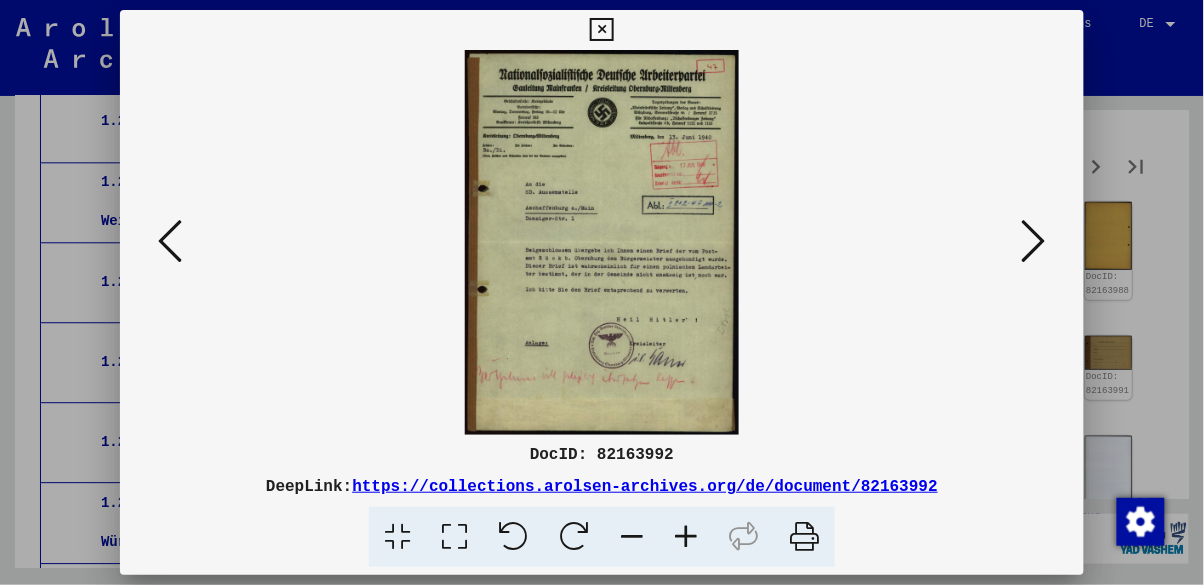 click at bounding box center (602, 292) 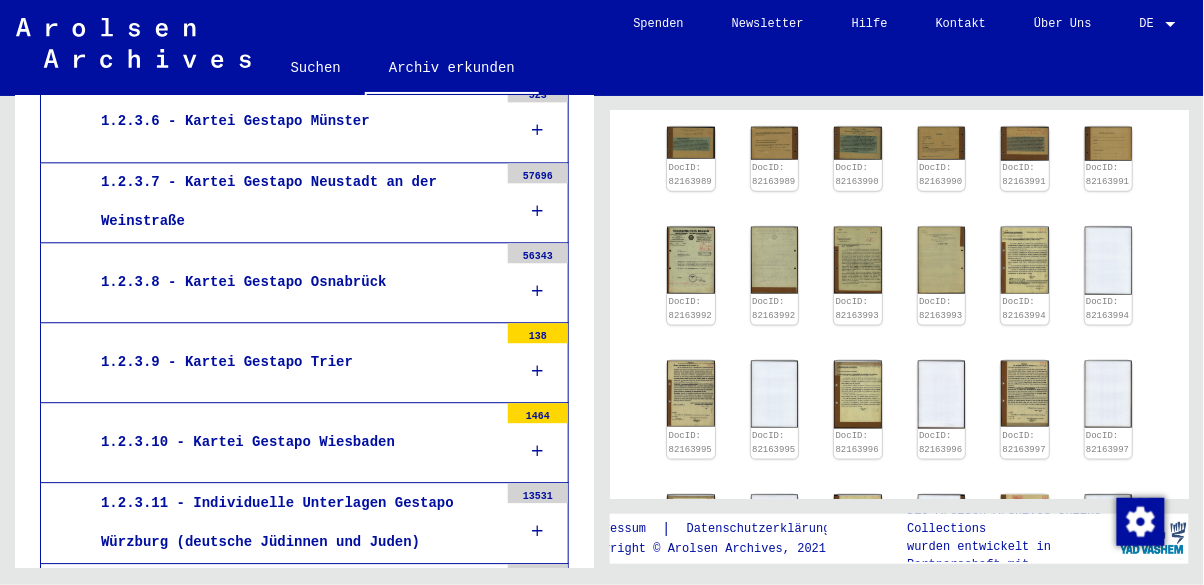 scroll, scrollTop: 504, scrollLeft: 0, axis: vertical 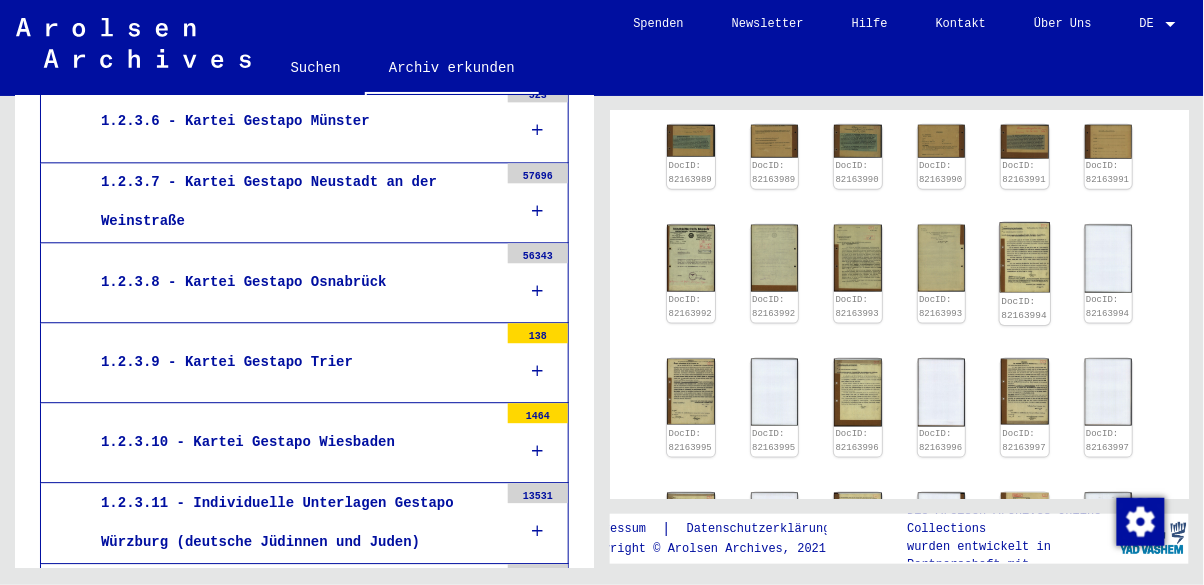 click 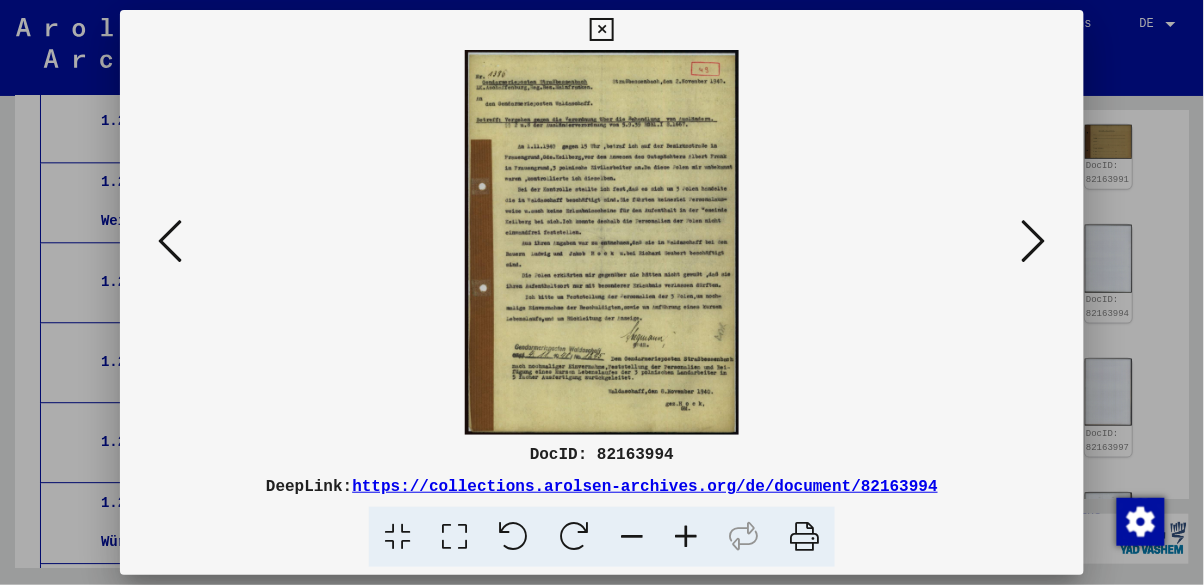 click at bounding box center [602, 292] 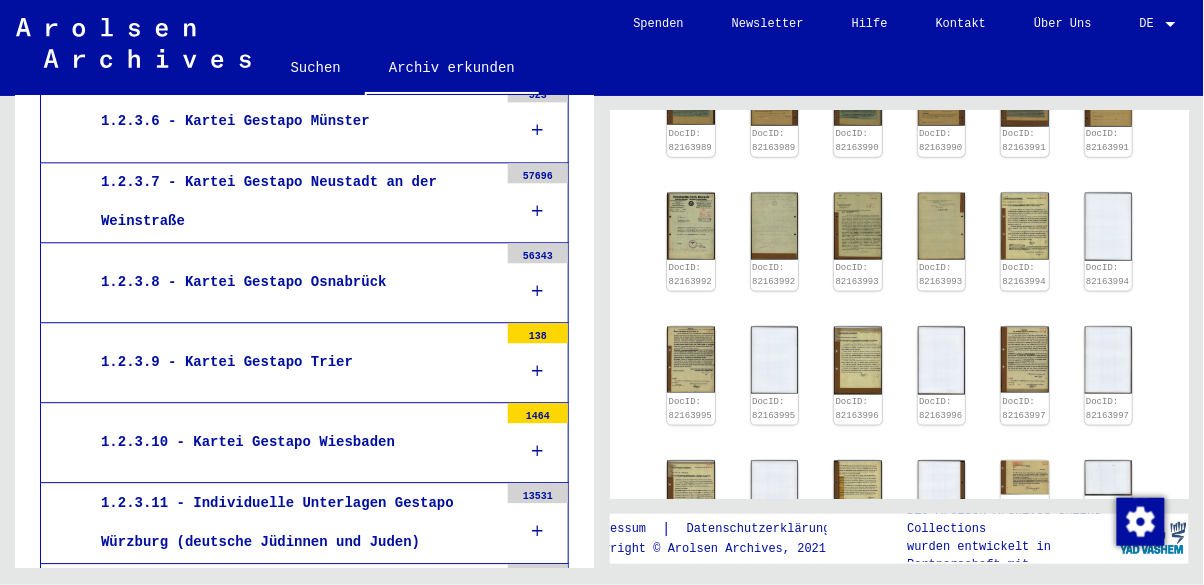 scroll, scrollTop: 539, scrollLeft: 0, axis: vertical 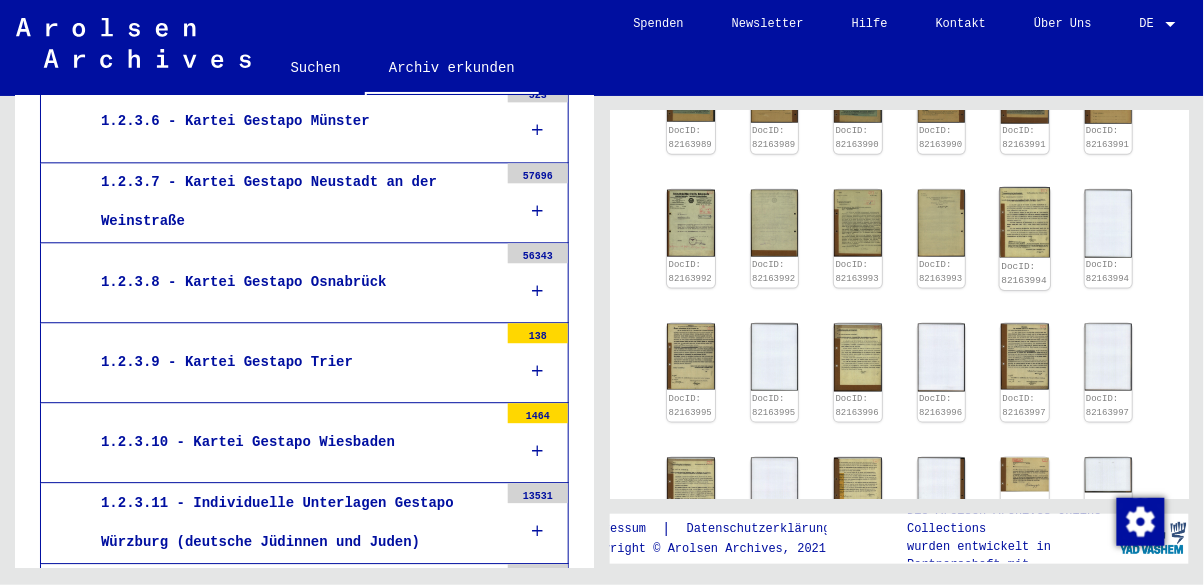 click on "DocID: 82163994" 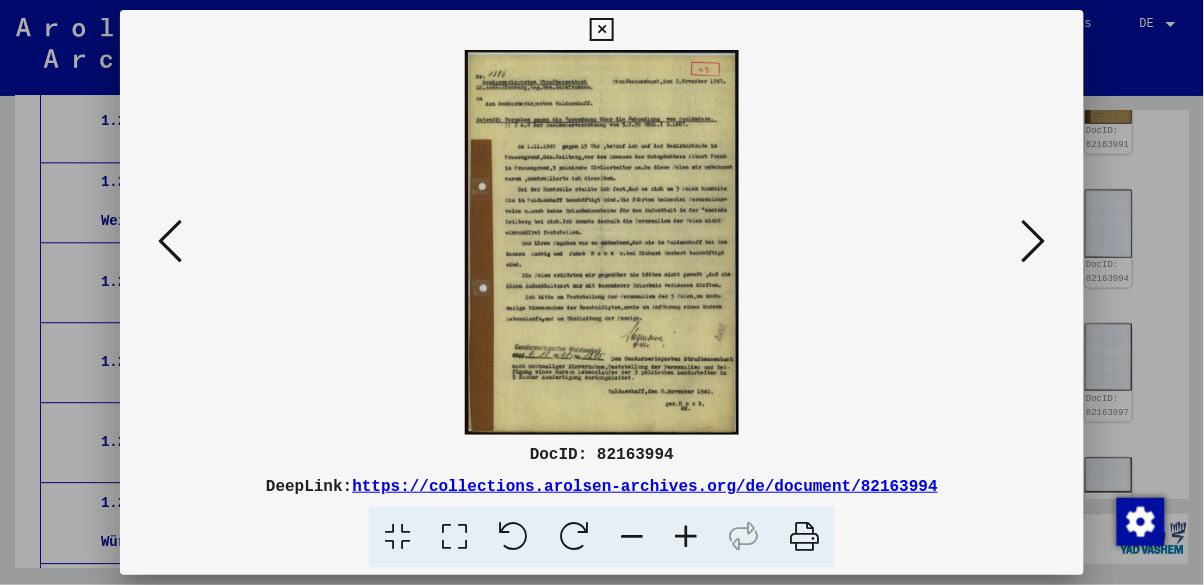 click at bounding box center [602, 292] 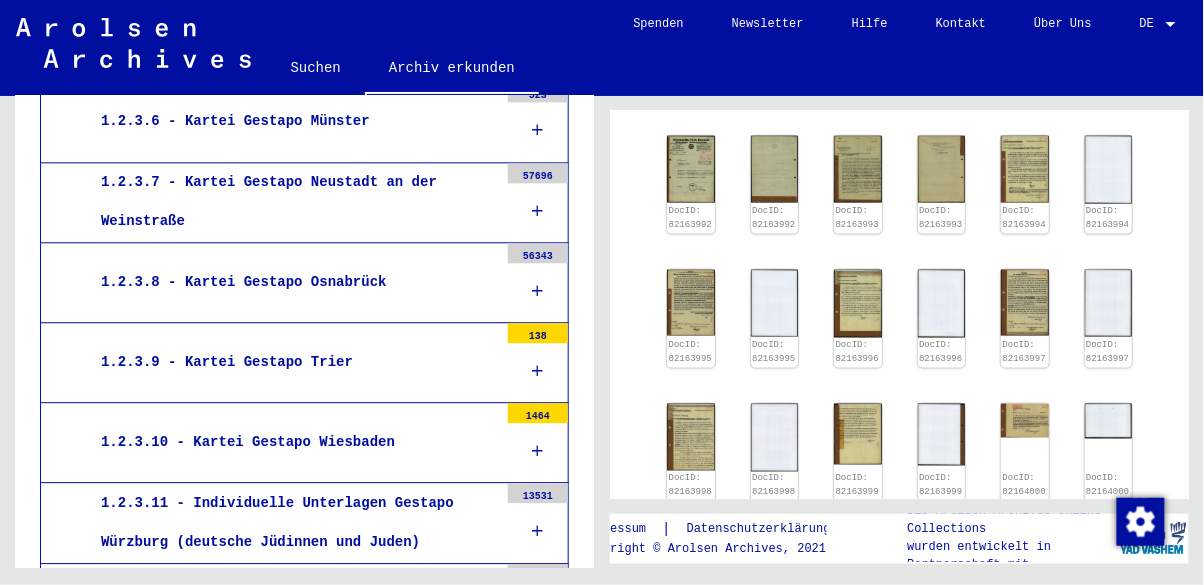 scroll, scrollTop: 608, scrollLeft: 0, axis: vertical 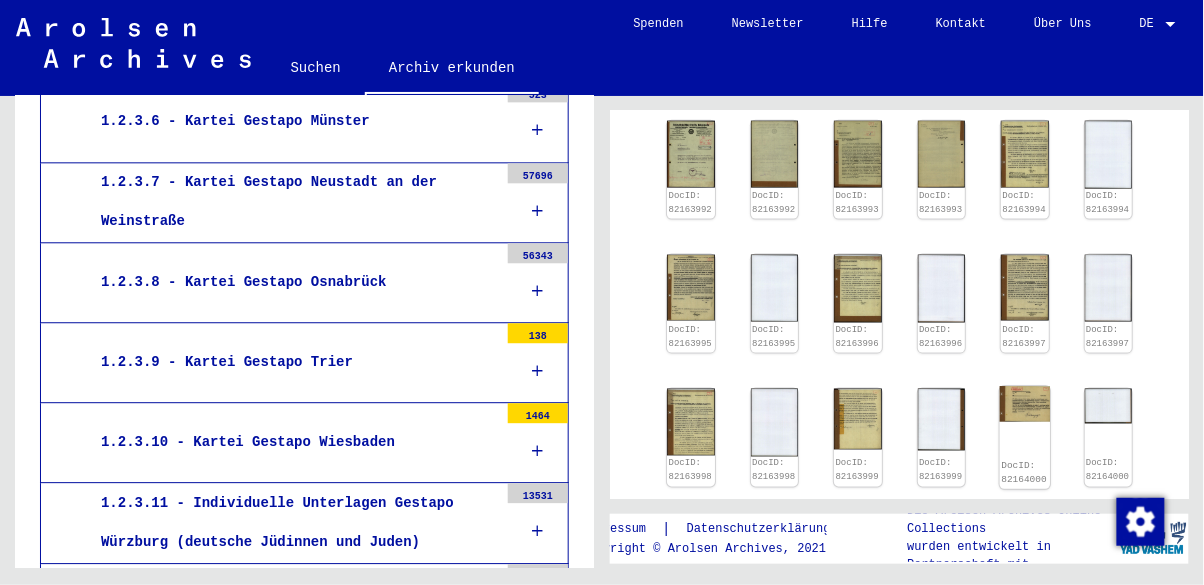 click 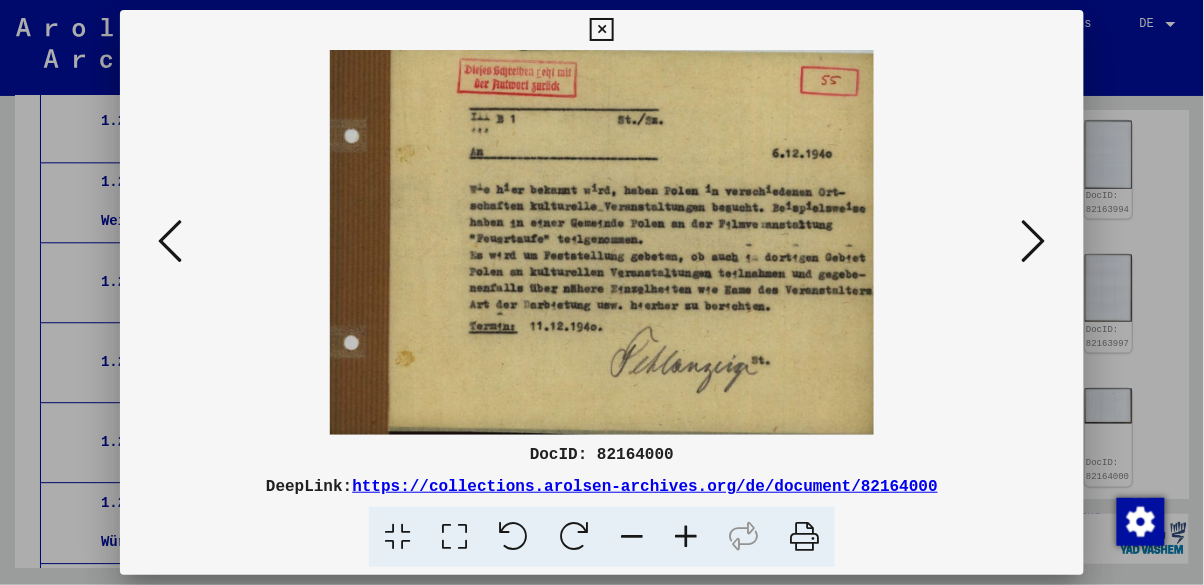 click at bounding box center [602, 292] 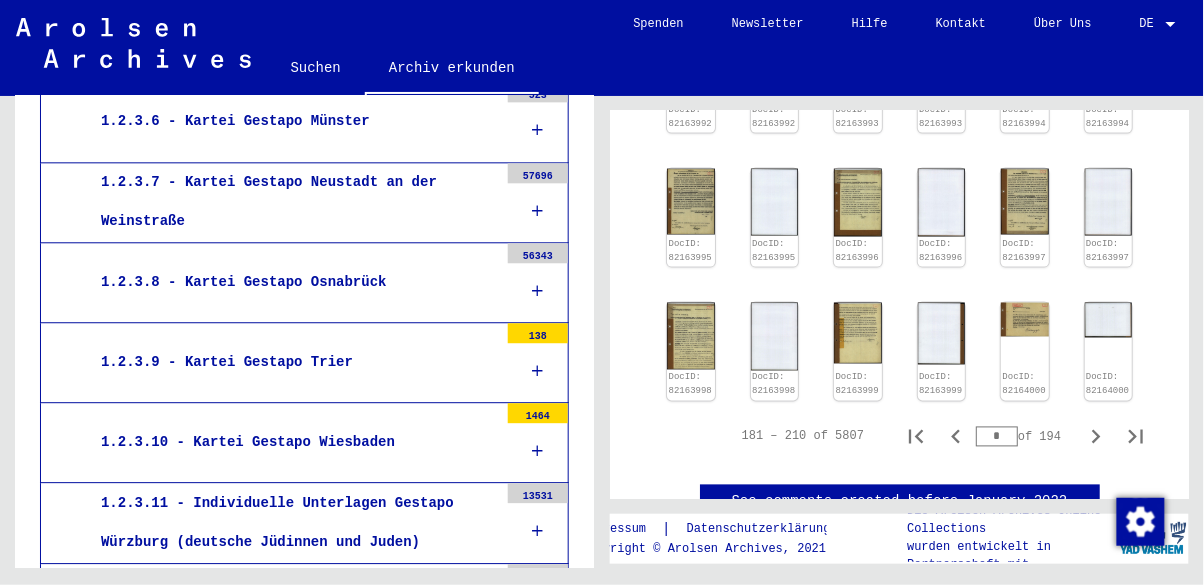 scroll, scrollTop: 694, scrollLeft: 0, axis: vertical 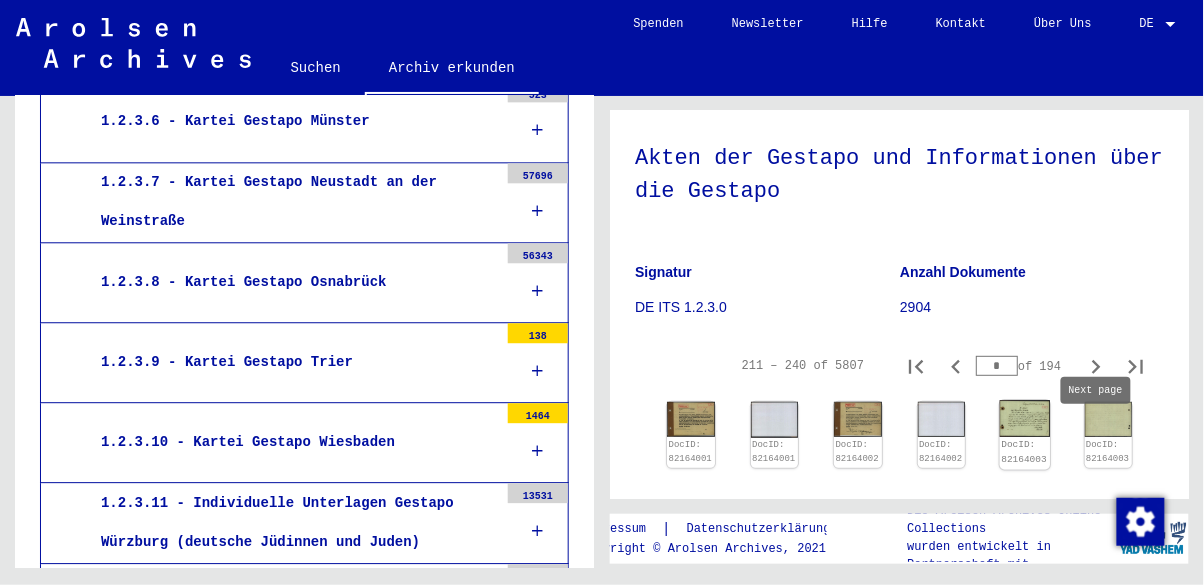 click on "DocID: 82164003" 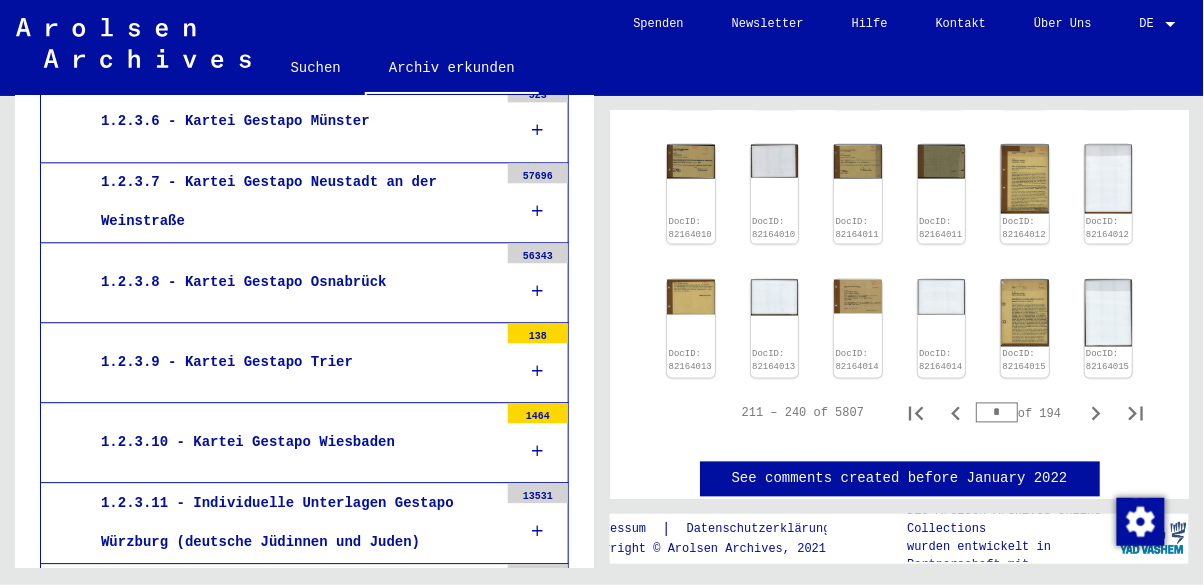 scroll, scrollTop: 719, scrollLeft: 0, axis: vertical 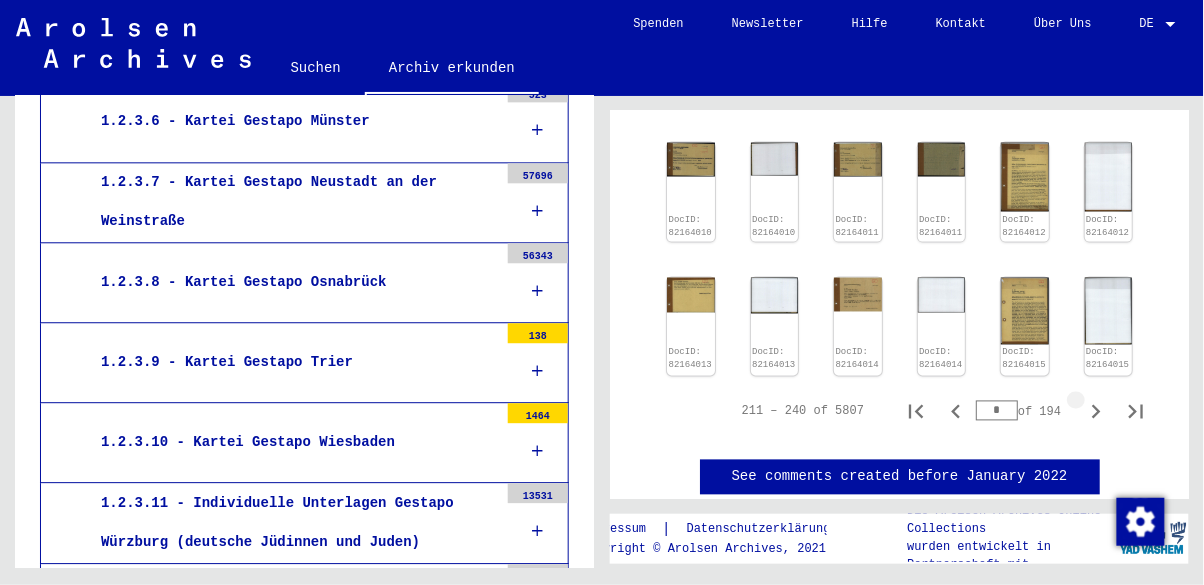 click 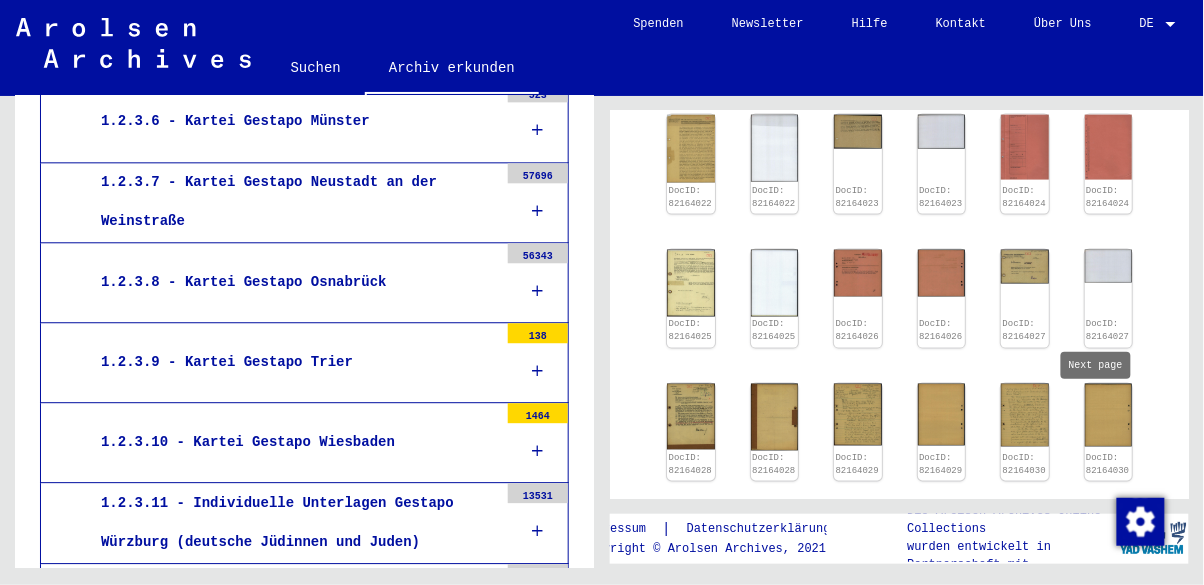 scroll, scrollTop: 641, scrollLeft: 0, axis: vertical 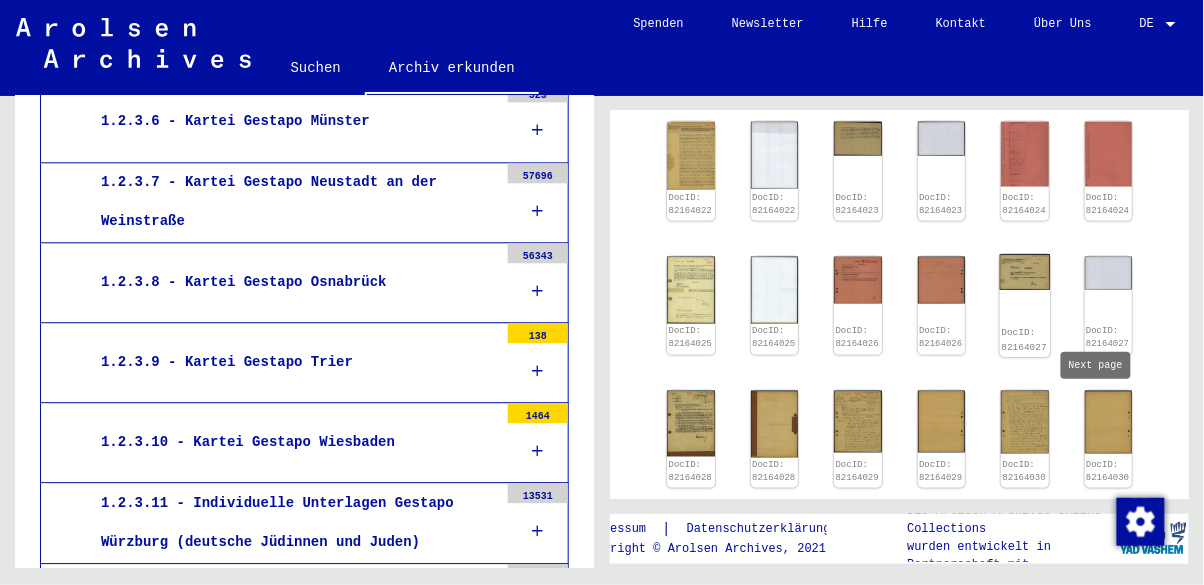 click on "DocID: 82164027" 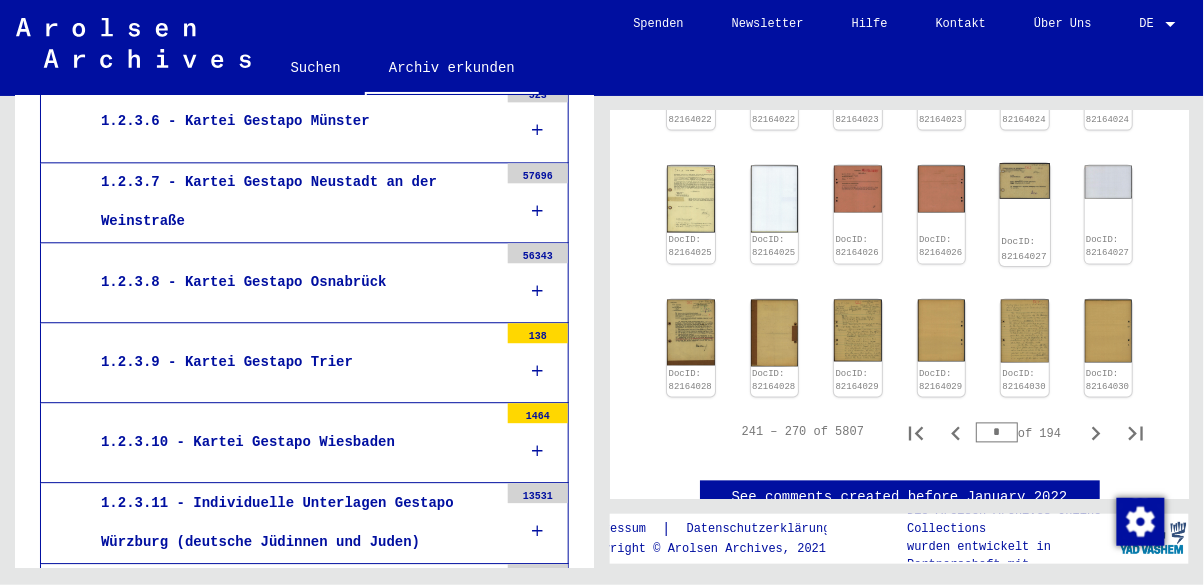 scroll, scrollTop: 745, scrollLeft: 0, axis: vertical 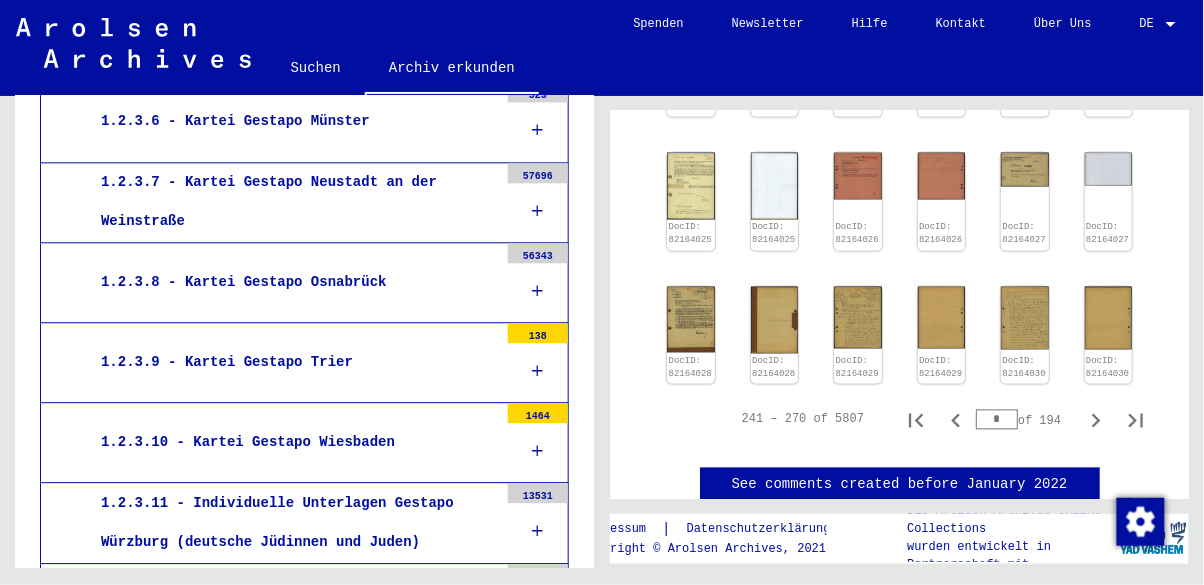 click 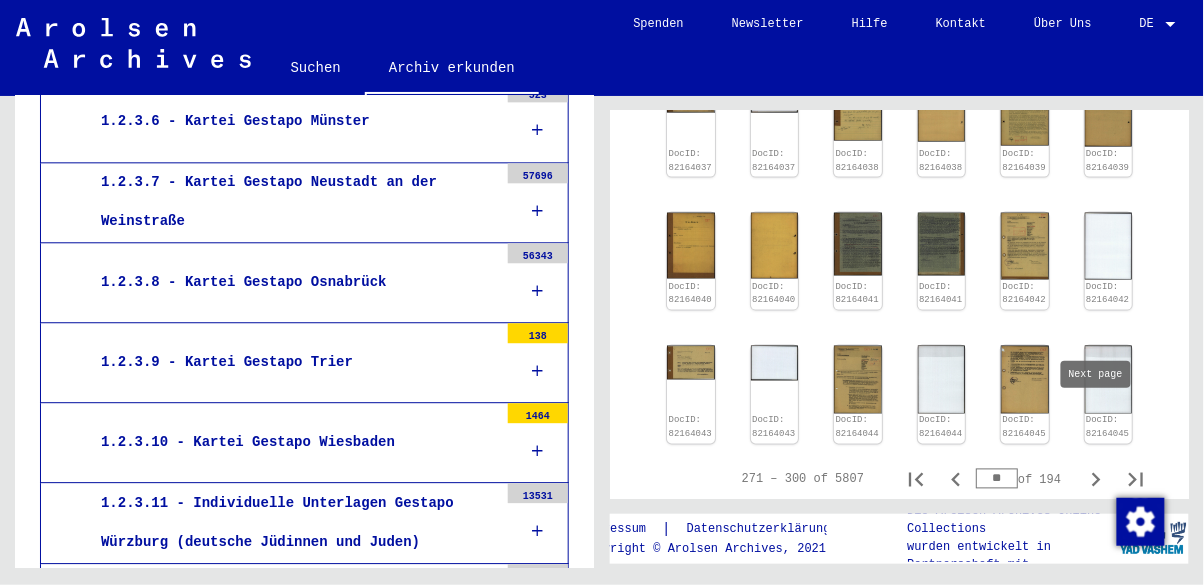 scroll, scrollTop: 676, scrollLeft: 0, axis: vertical 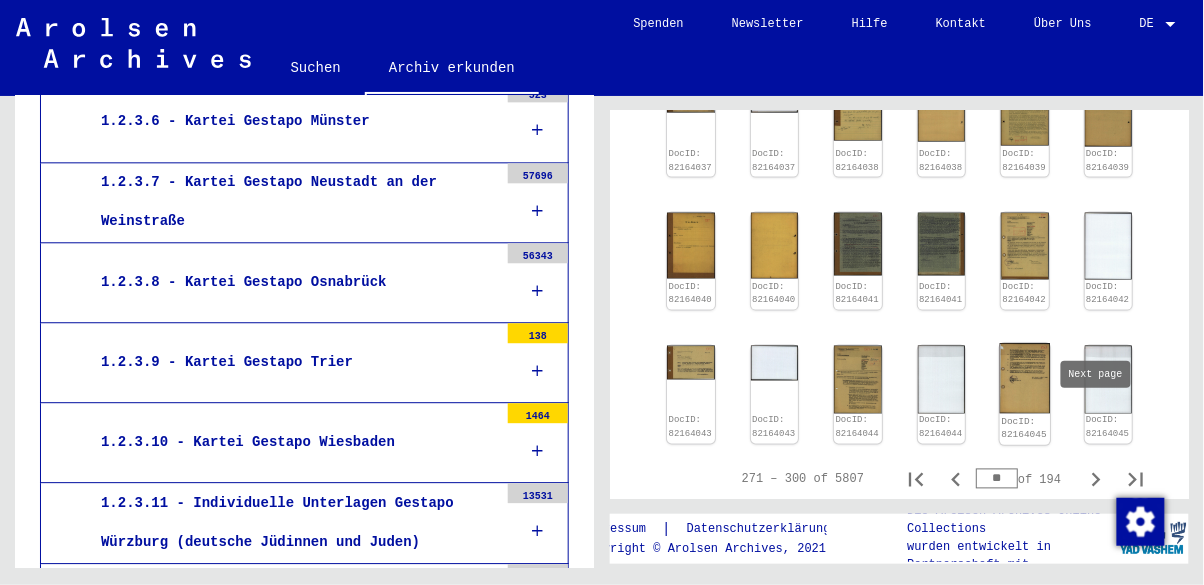 click on "DocID: 82164045" 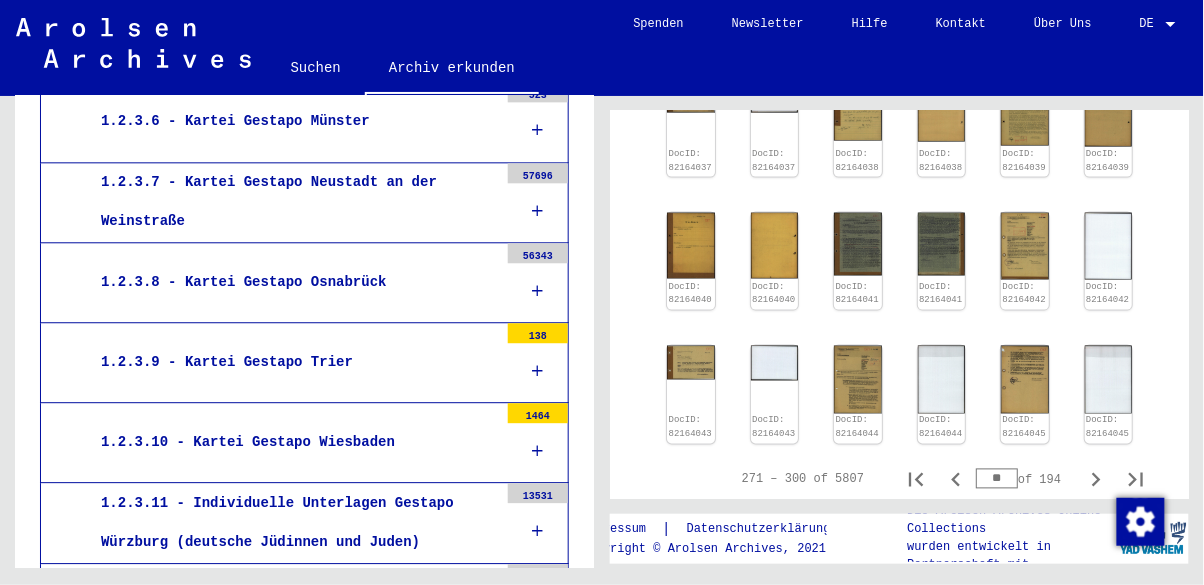 click at bounding box center [1096, 480] 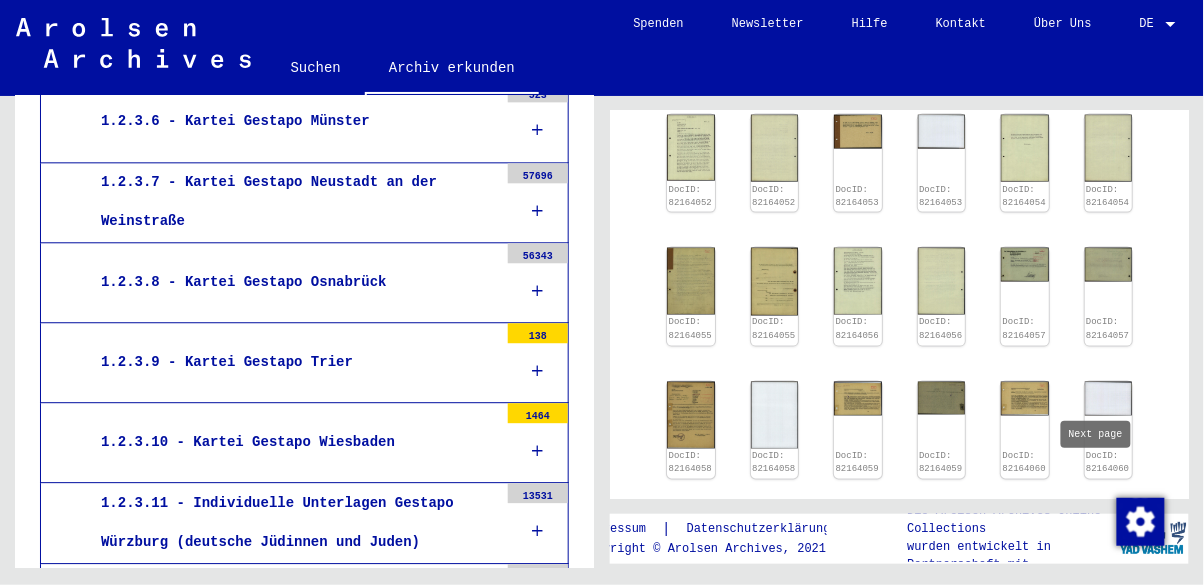 scroll, scrollTop: 650, scrollLeft: 0, axis: vertical 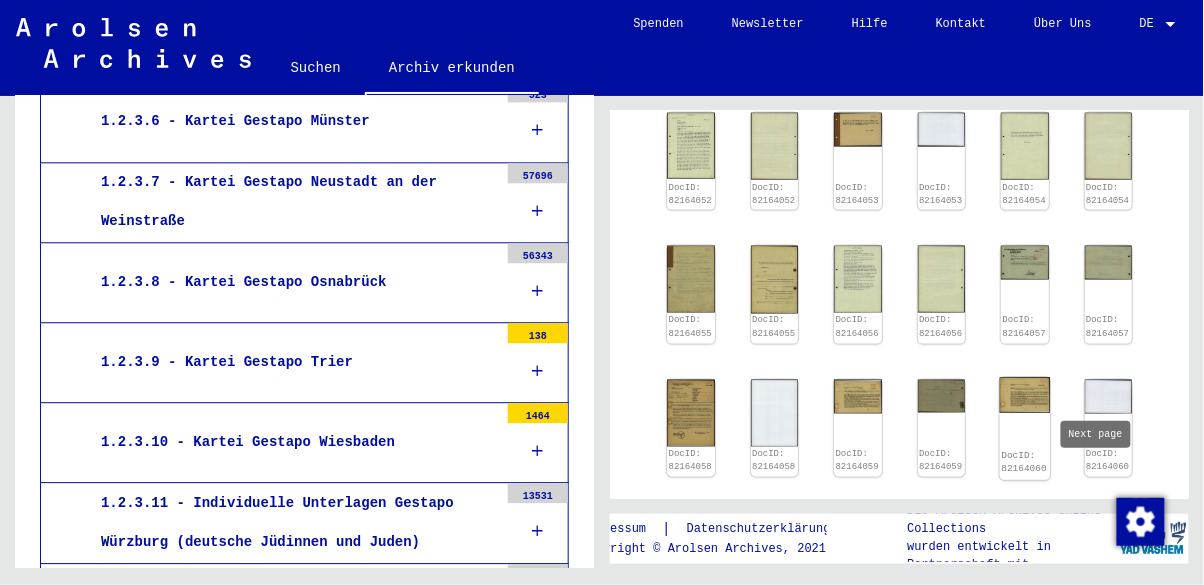 click on "DocID: 82164060" 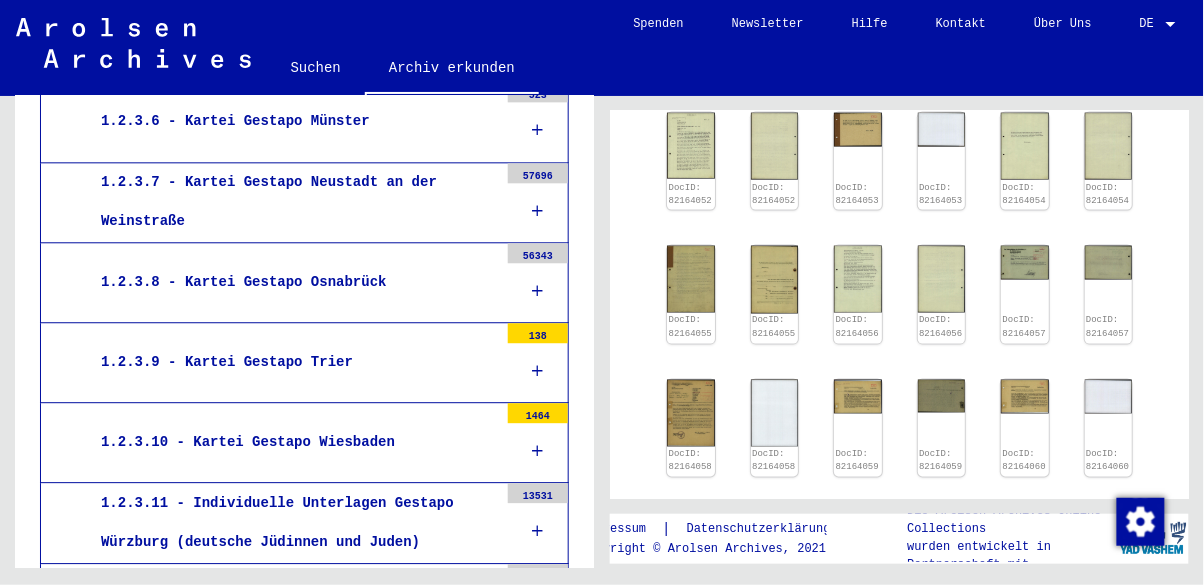 click on "301 – 330 of 5807  **  of 194" at bounding box center (937, 513) 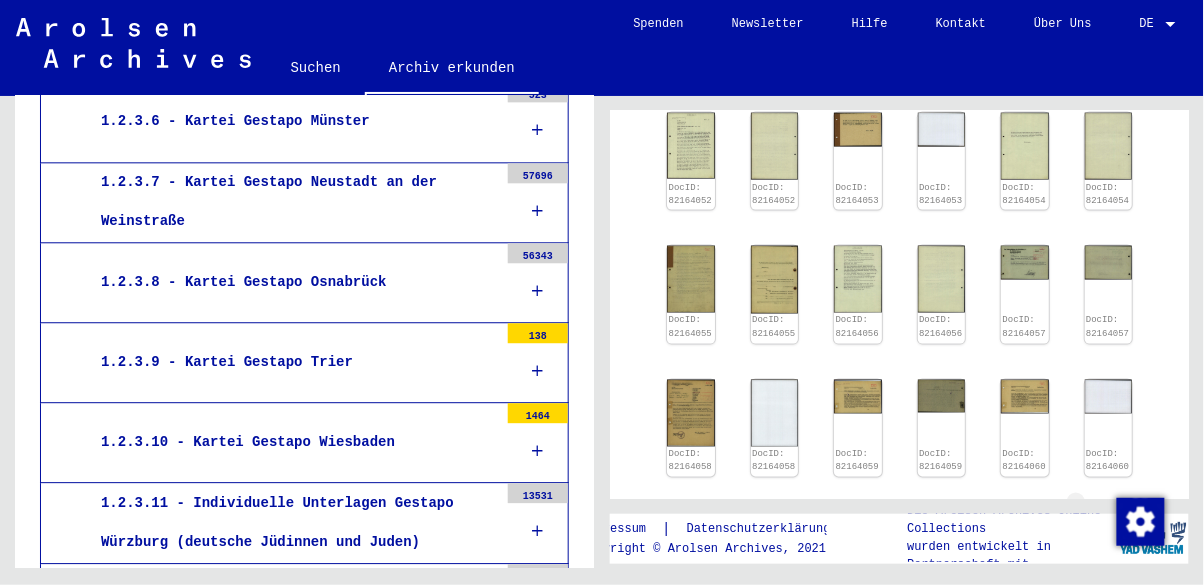 click 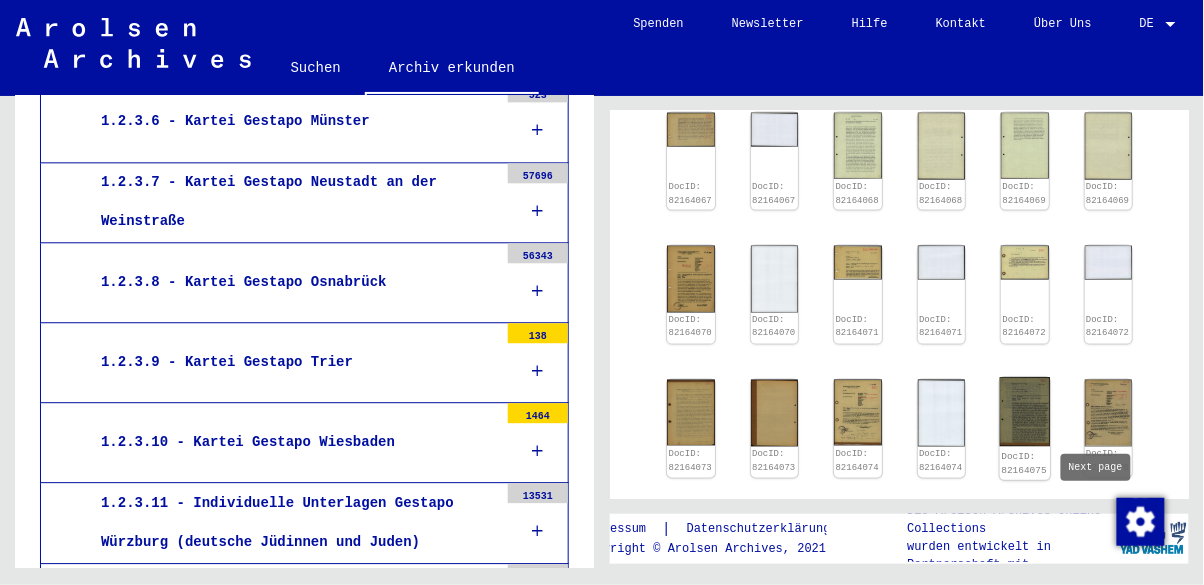click on "DocID: 82164075" 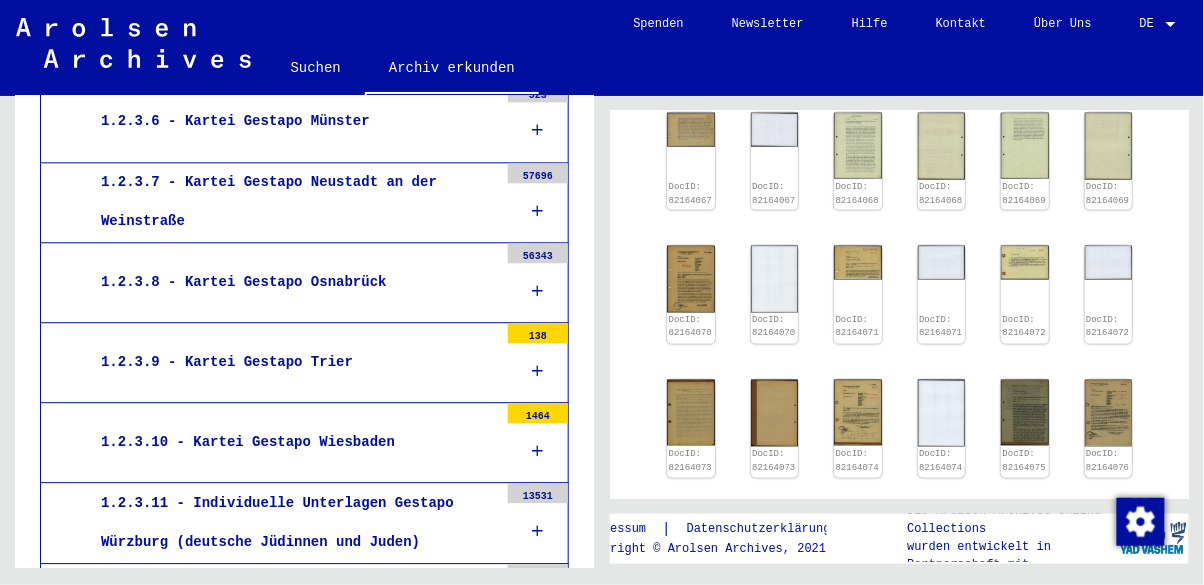 click 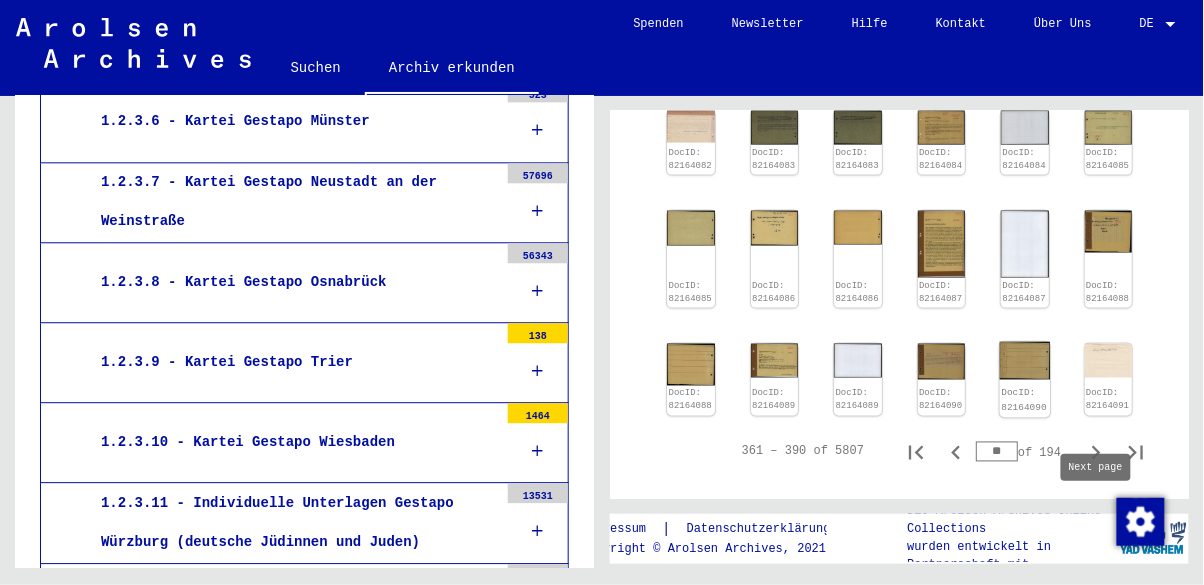 click on "DocID: 82164090" 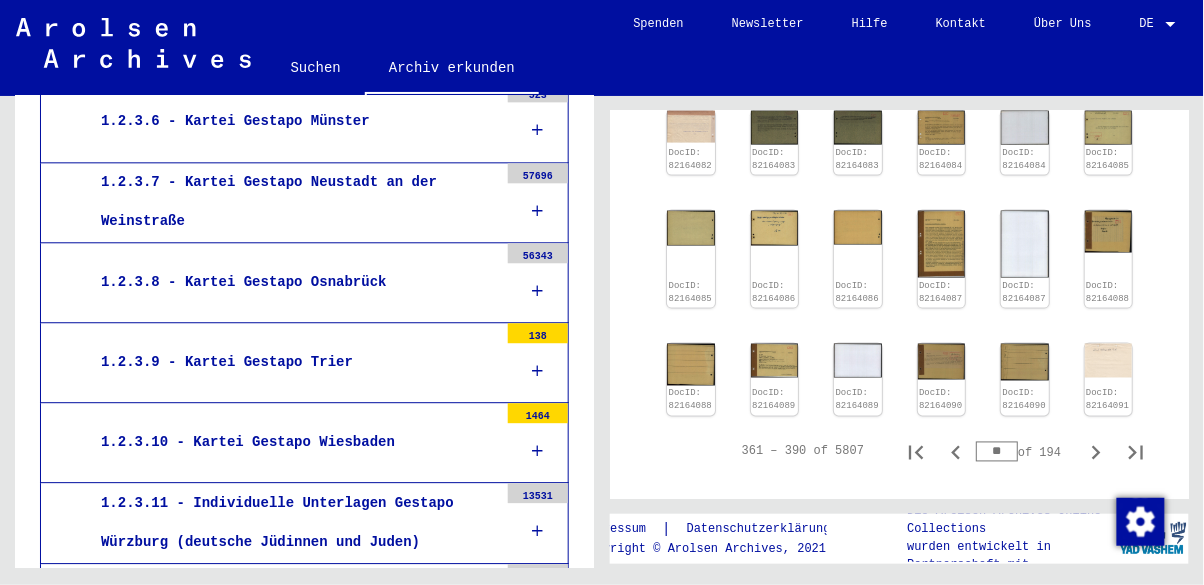 click on "361 – 390 of 5807  **  of 194" at bounding box center [937, 452] 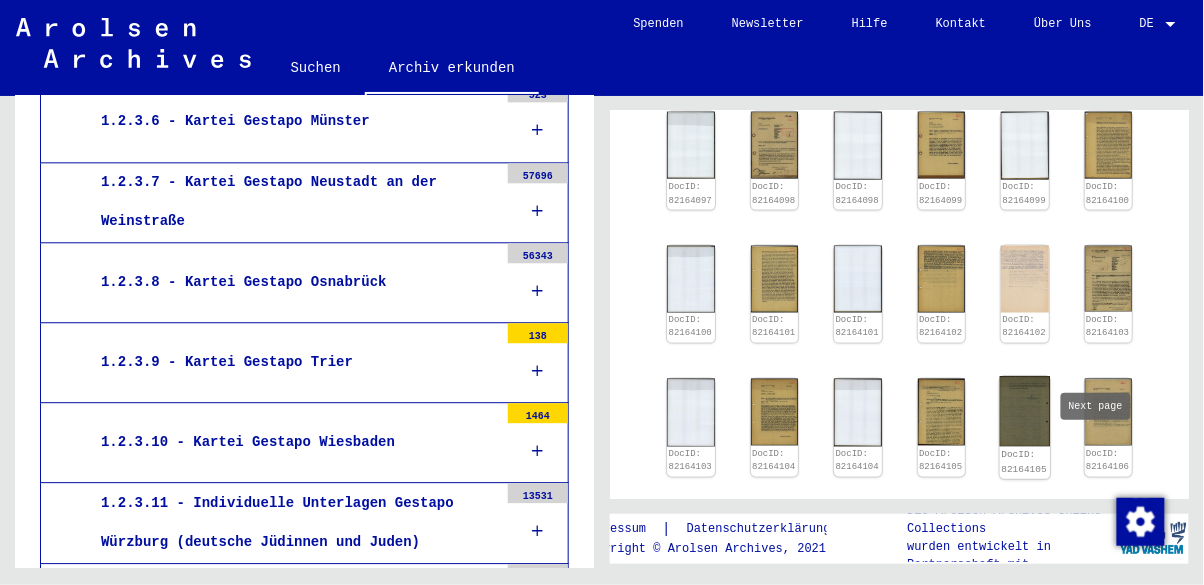 click on "DocID: 82164105" 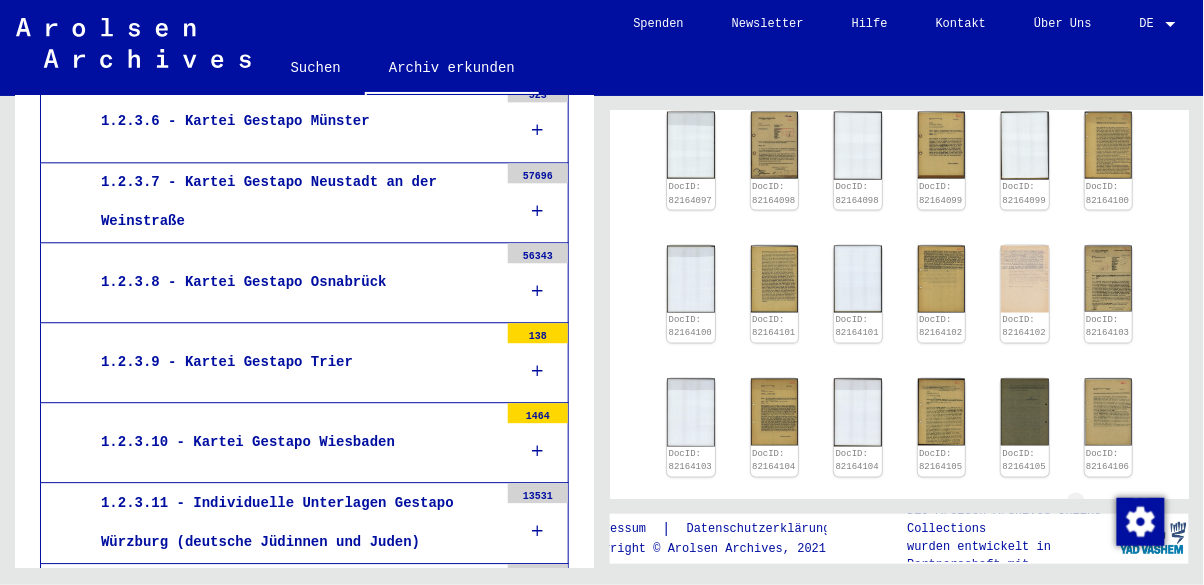 click 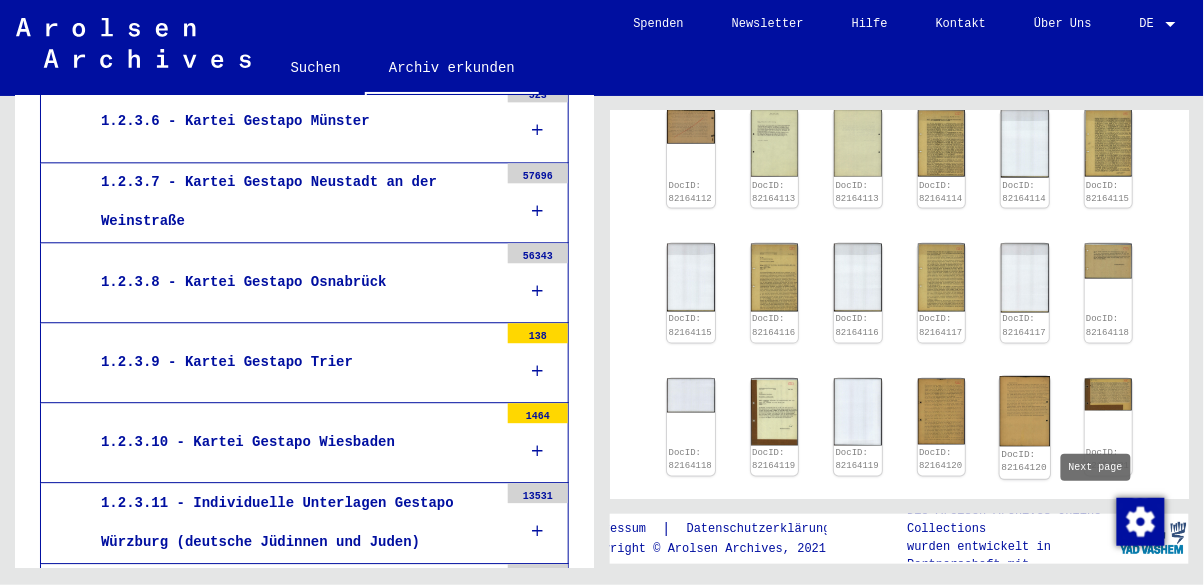 click 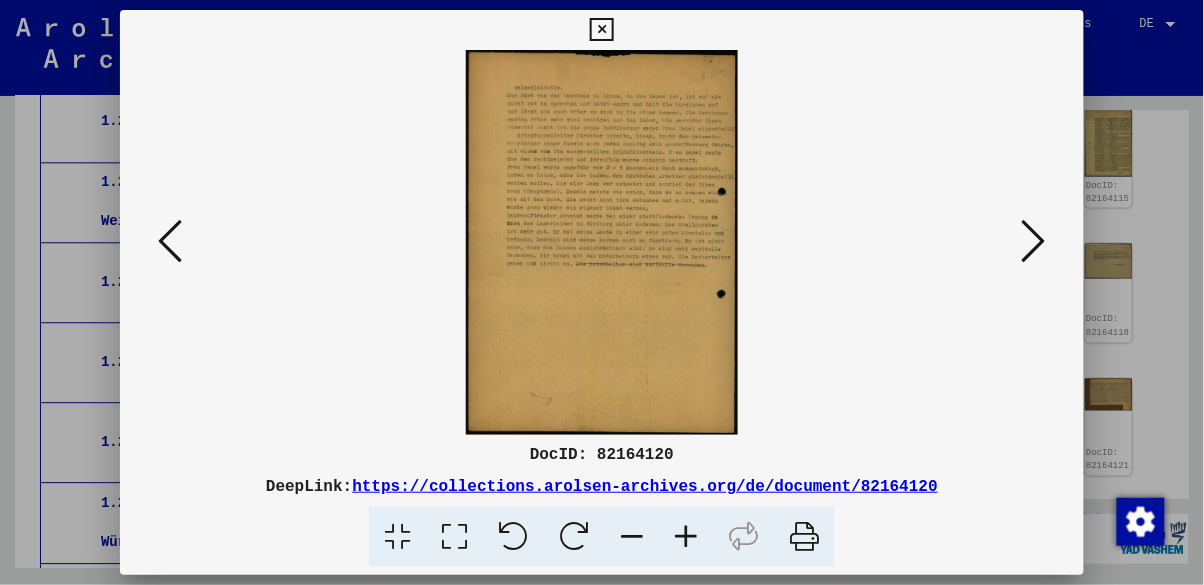 click at bounding box center [602, 292] 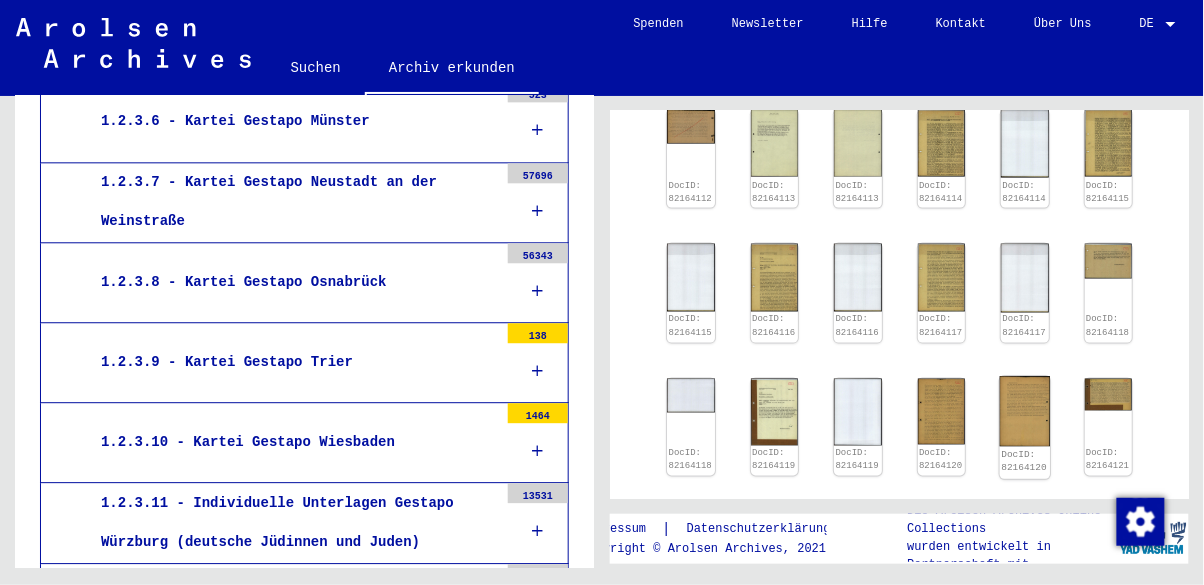 click on "DocID: 82164120" 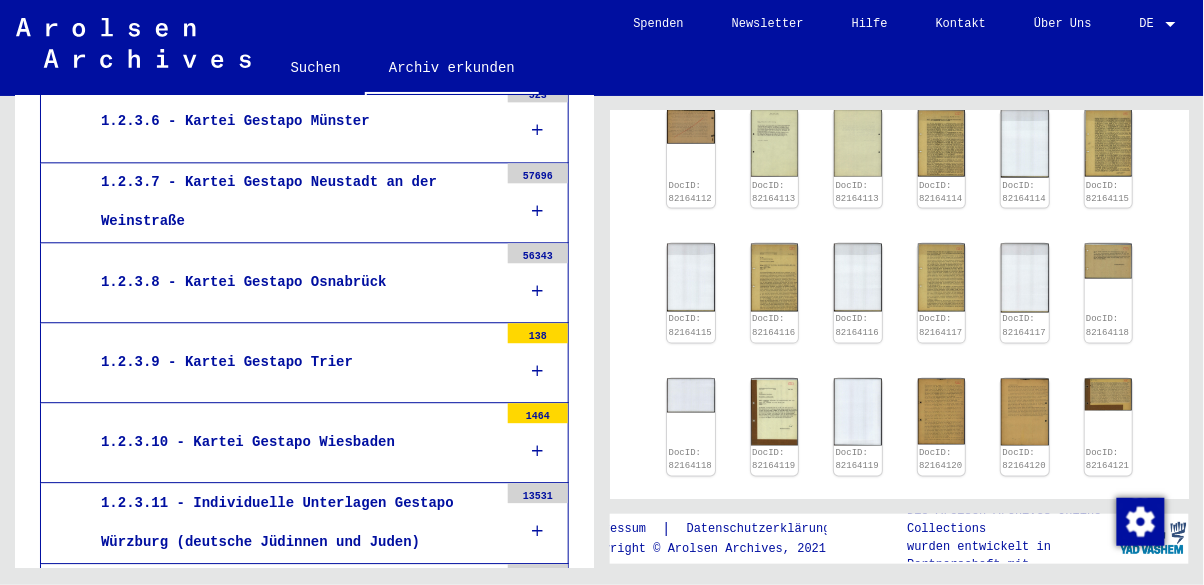 click 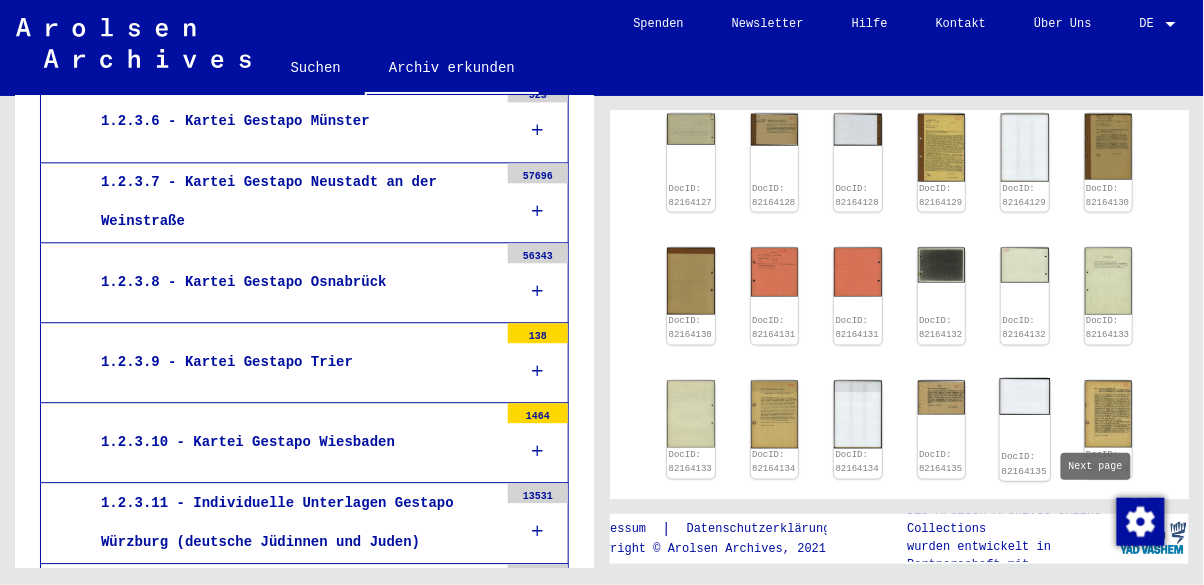 click on "DocID: 82164135" 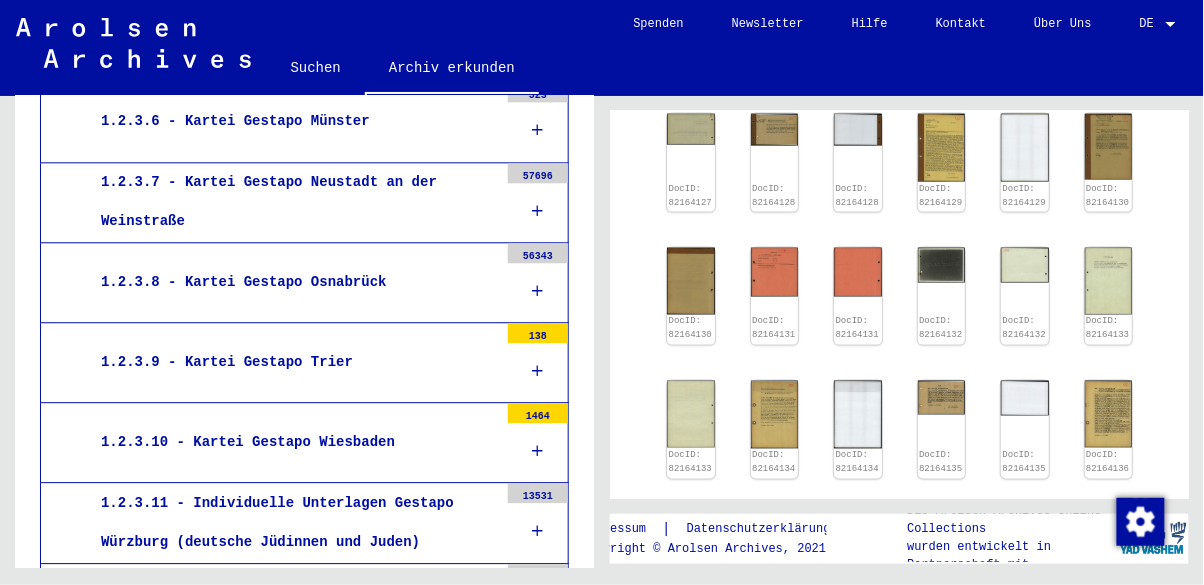 click 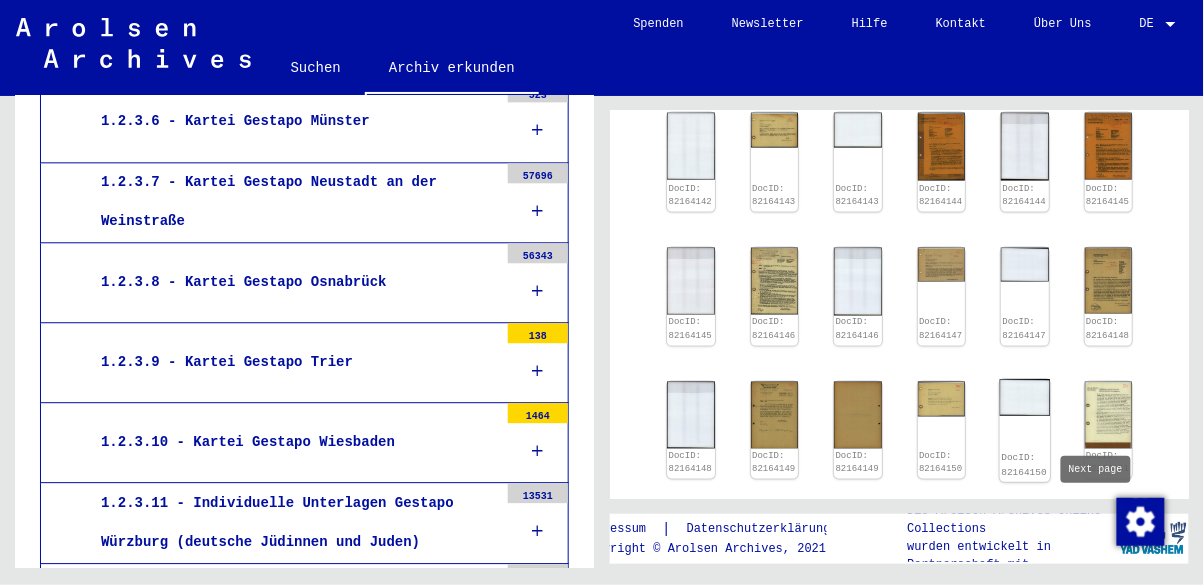click on "DocID: 82164150" 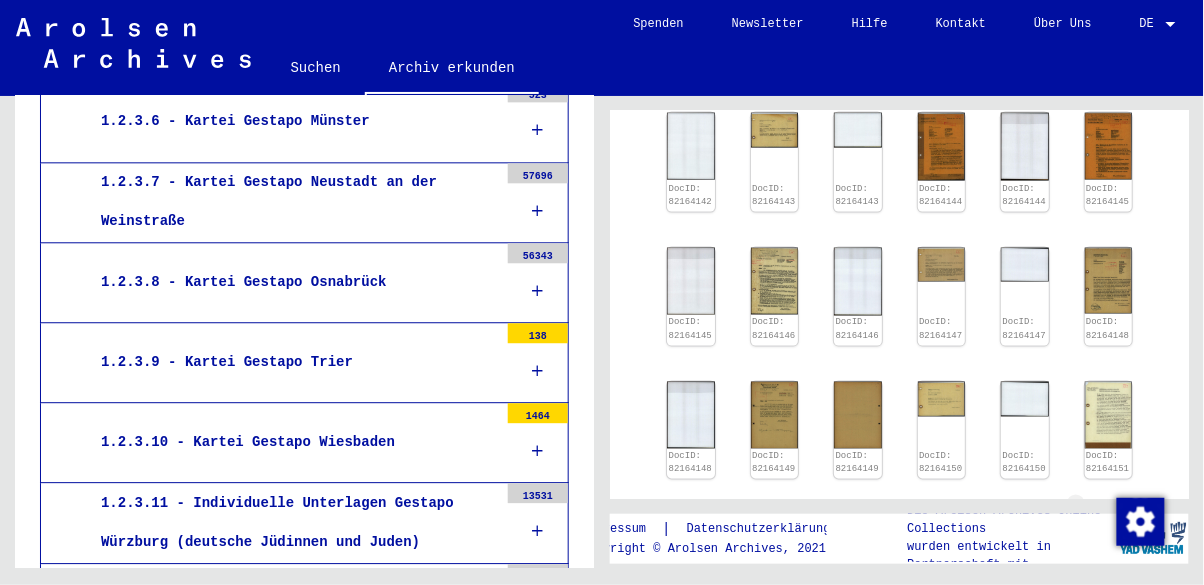 click 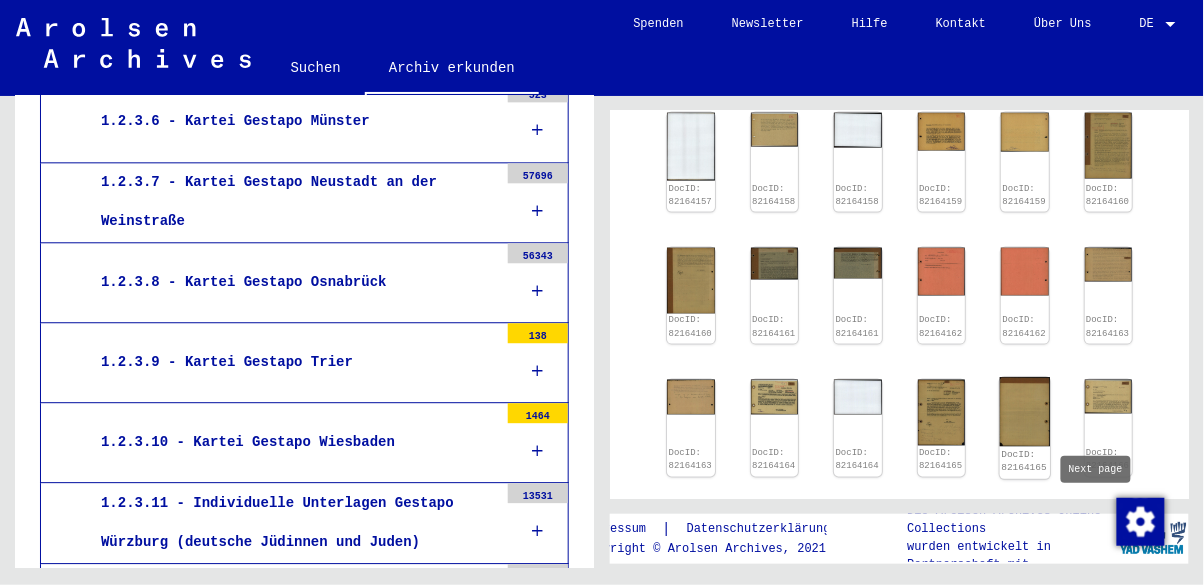 click on "DocID: 82164165" 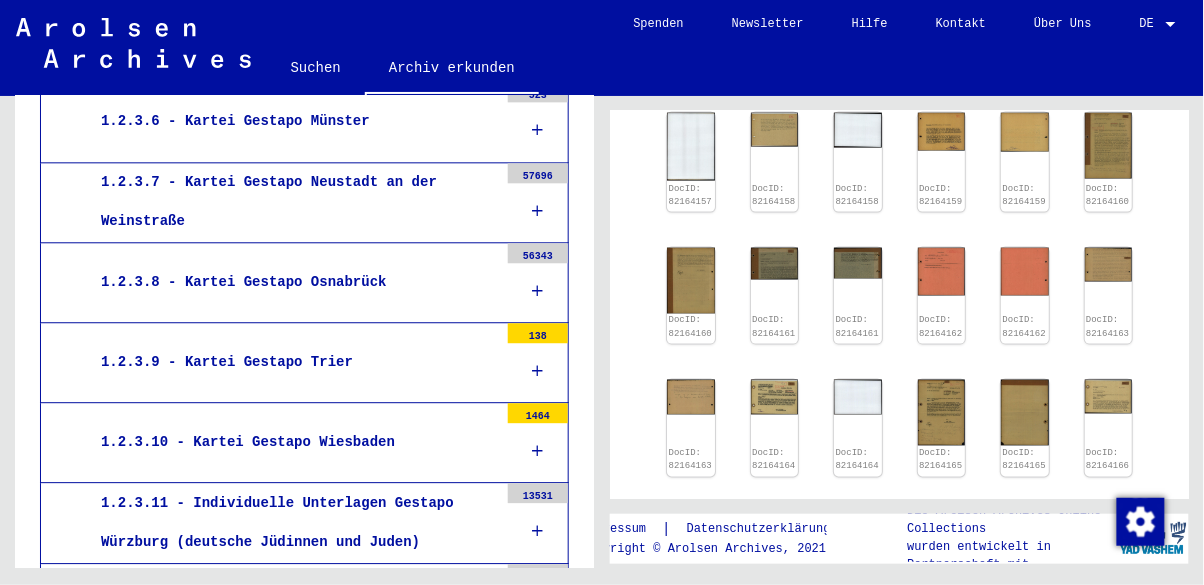 click at bounding box center [1096, 513] 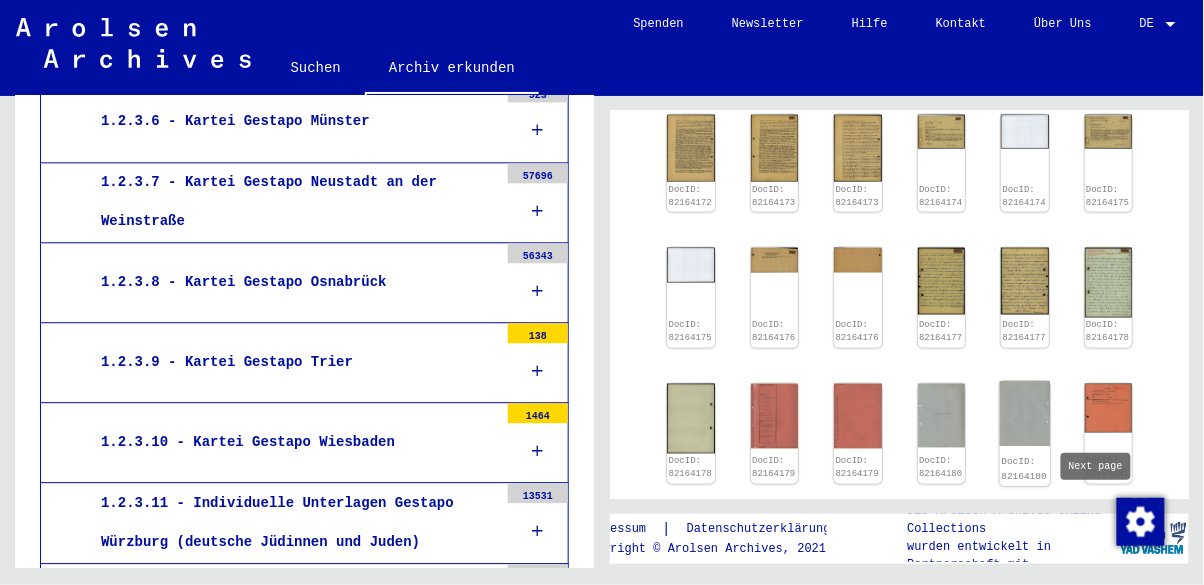 click on "DocID: 82164180" 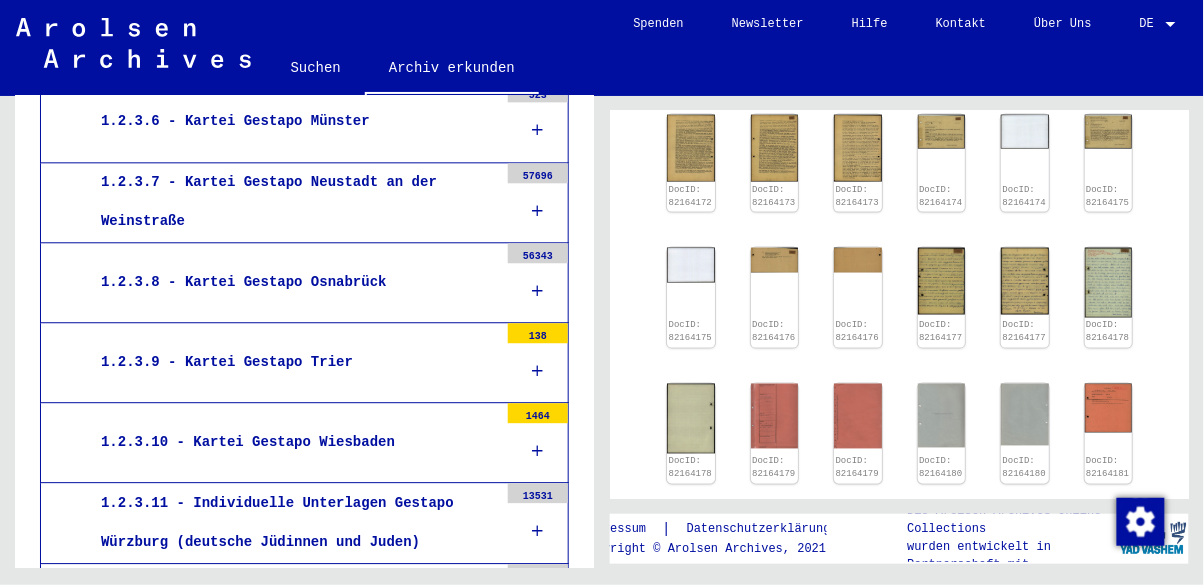 click at bounding box center (1096, 520) 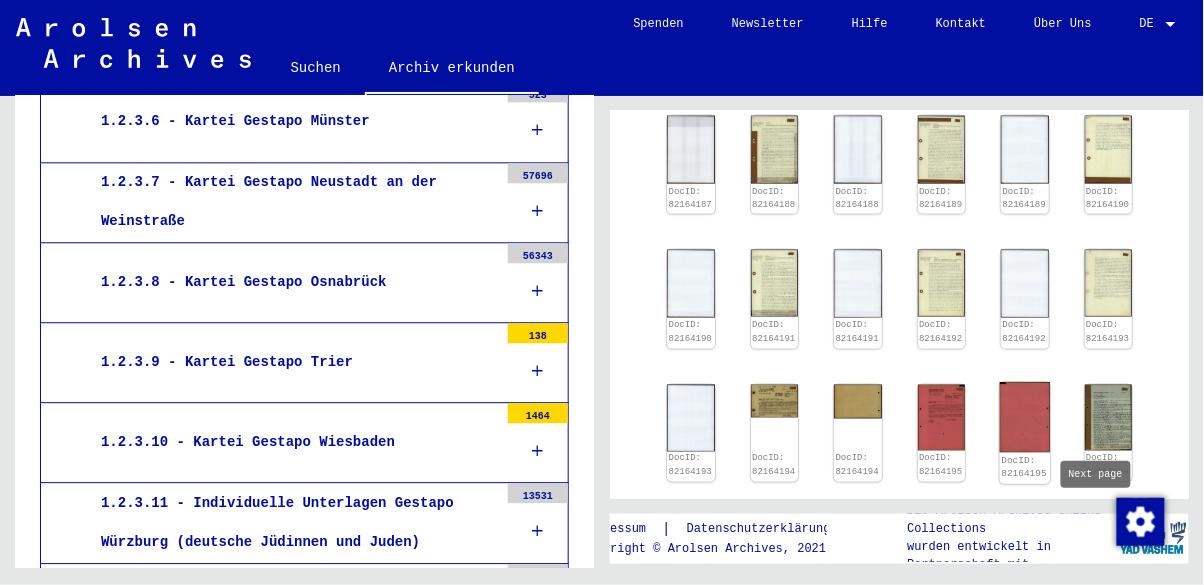 click on "DocID: 82164195" 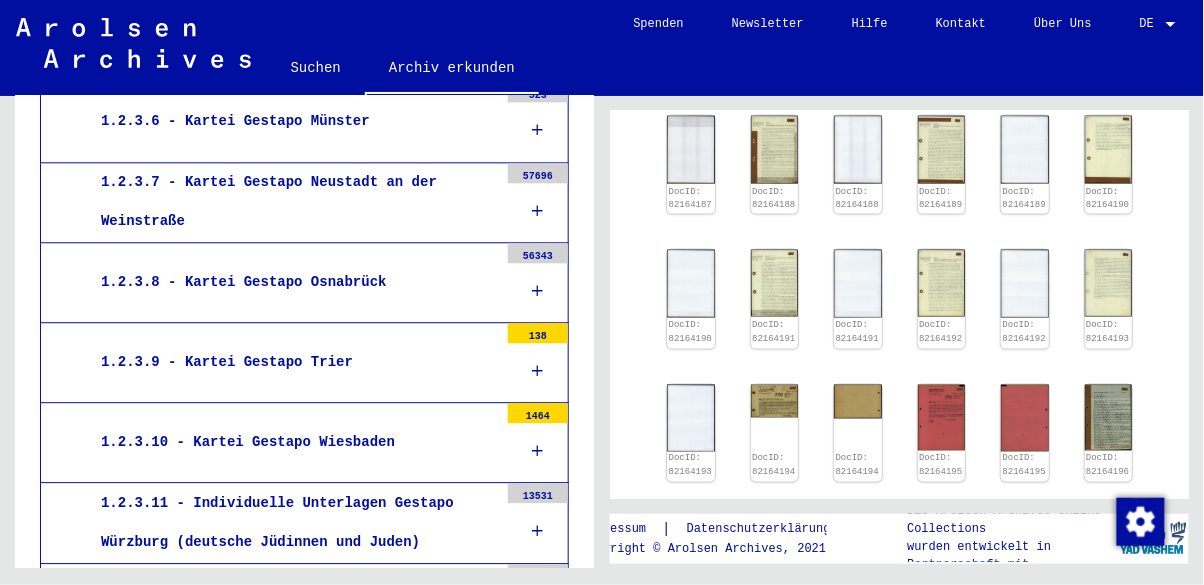 click 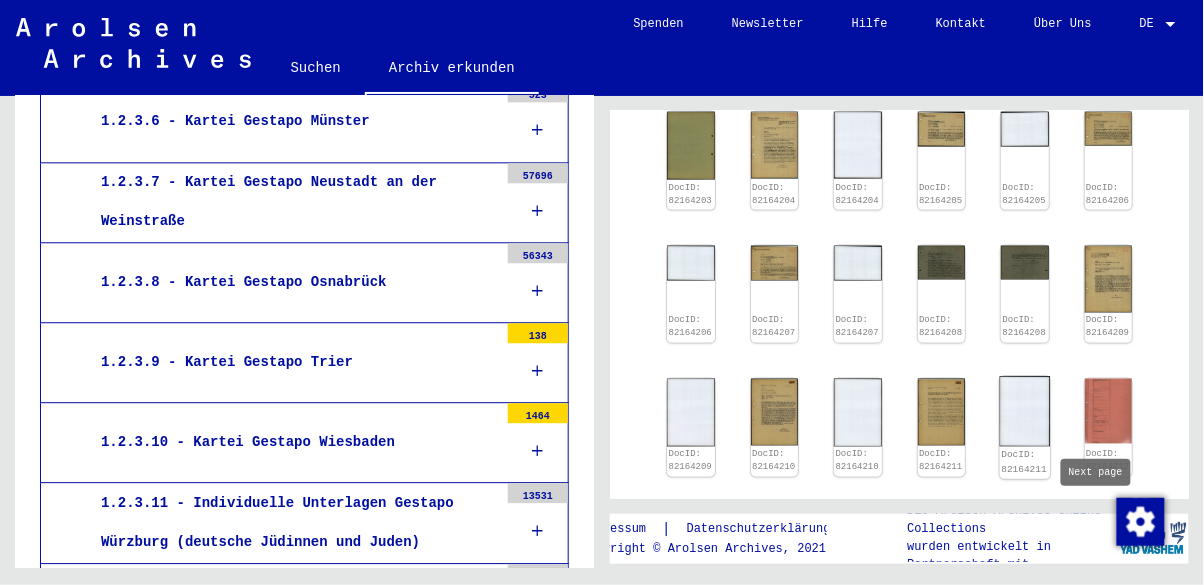 click on "DocID: 82164211" 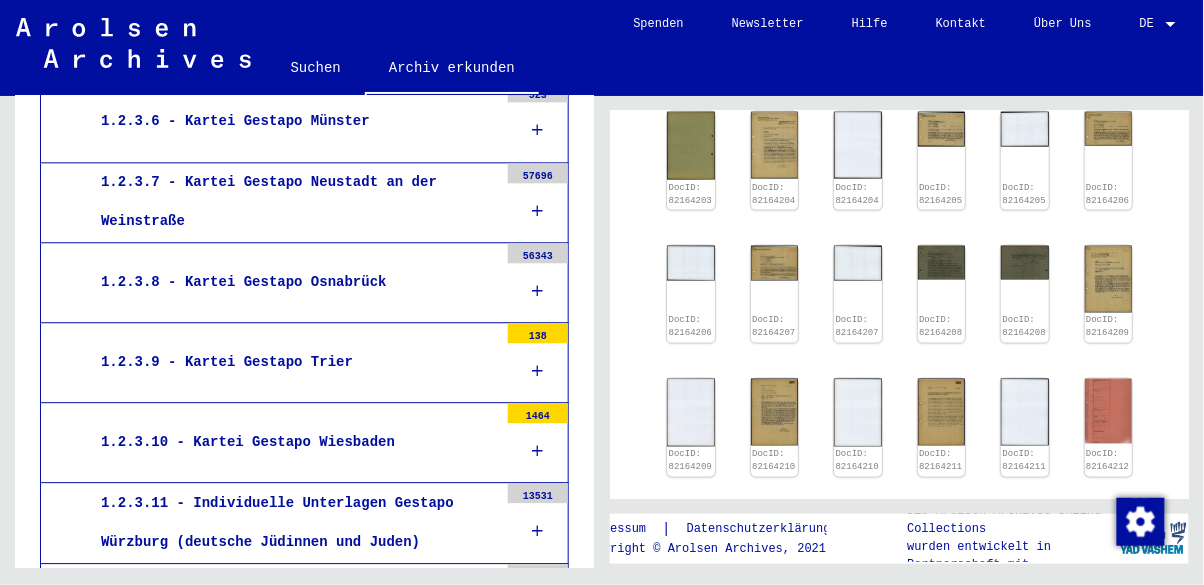 click 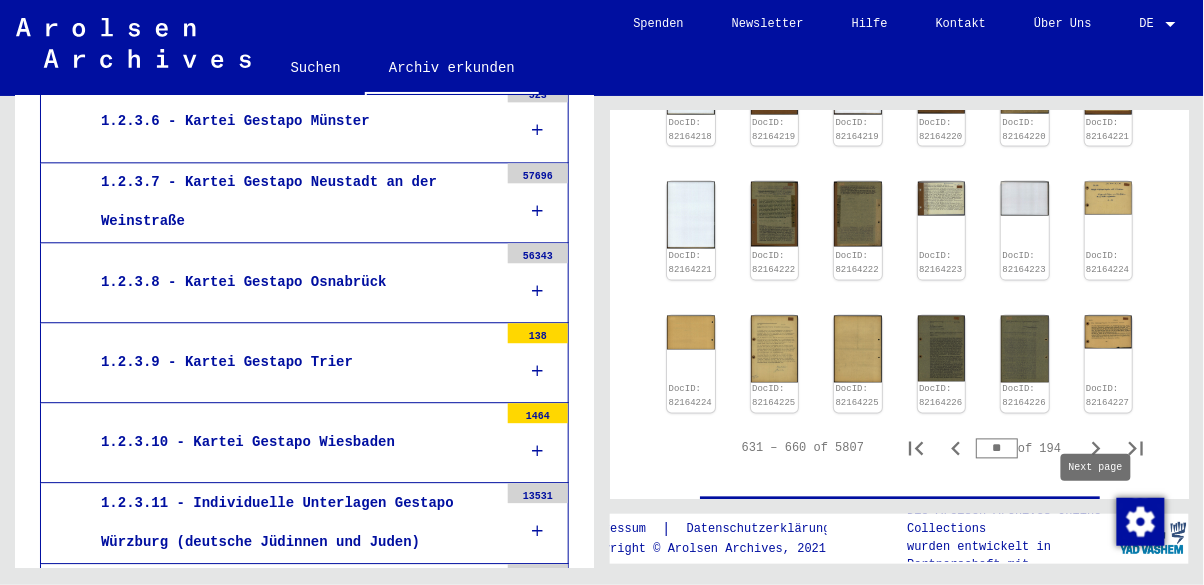 scroll, scrollTop: 718, scrollLeft: 0, axis: vertical 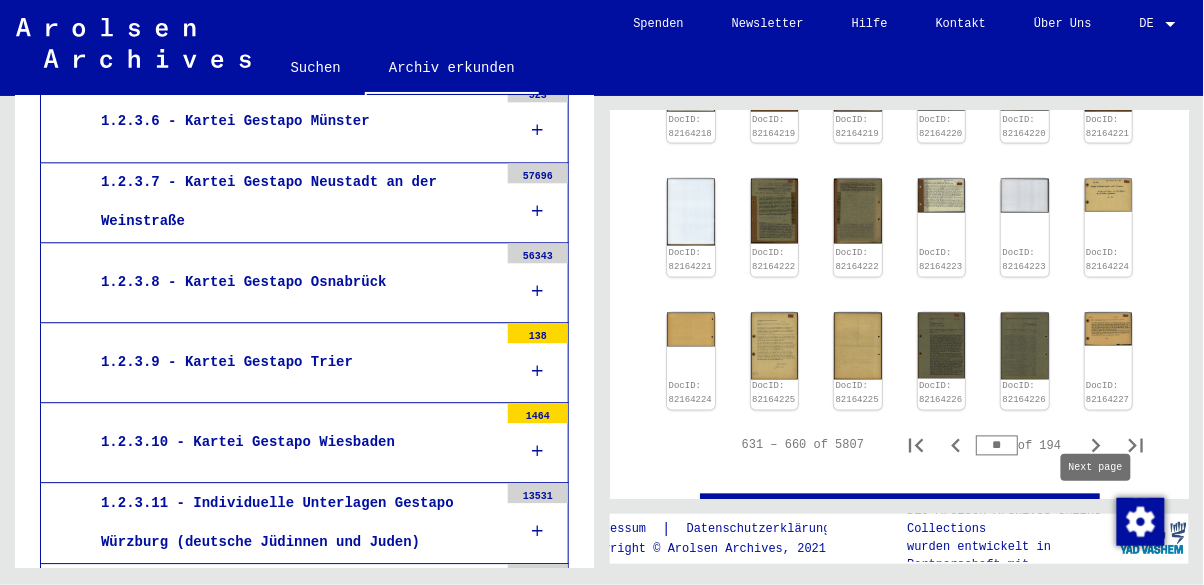 click 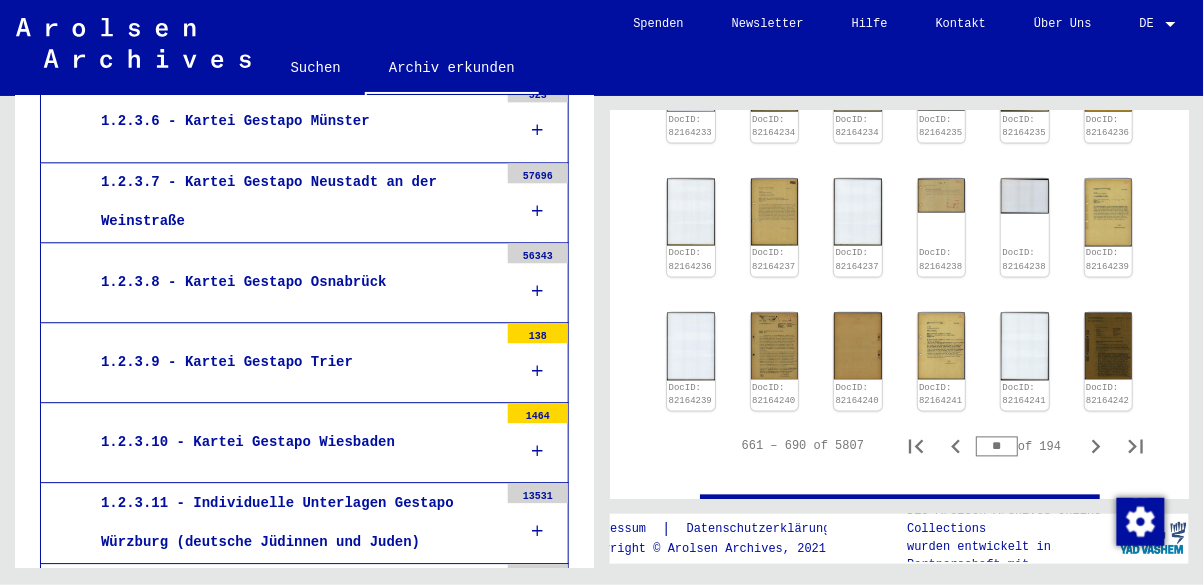 click on "**" at bounding box center (997, 447) 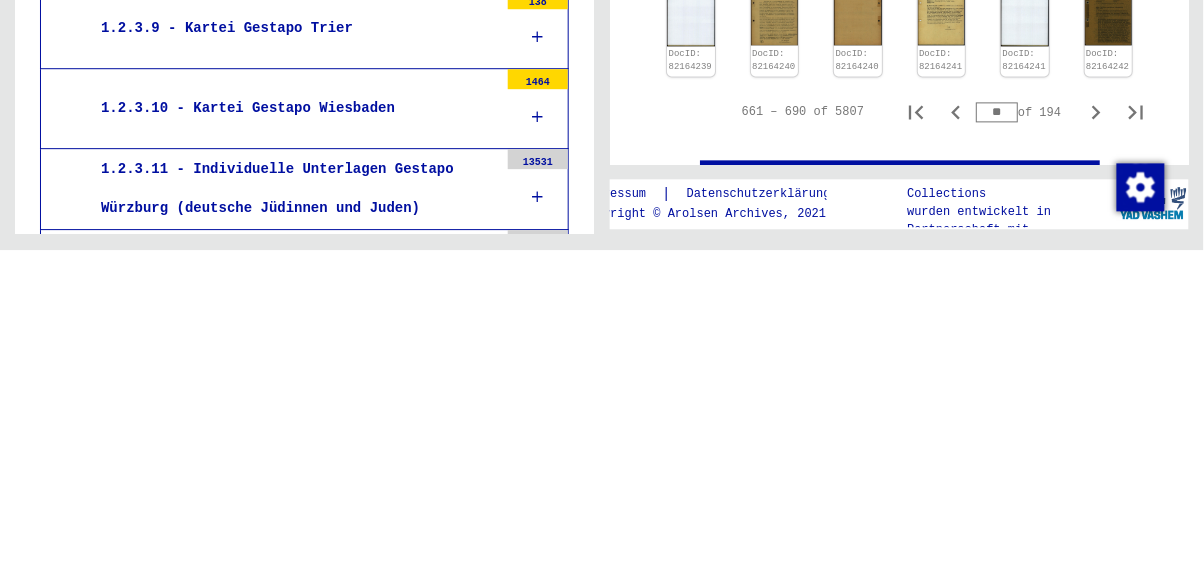 type on "*" 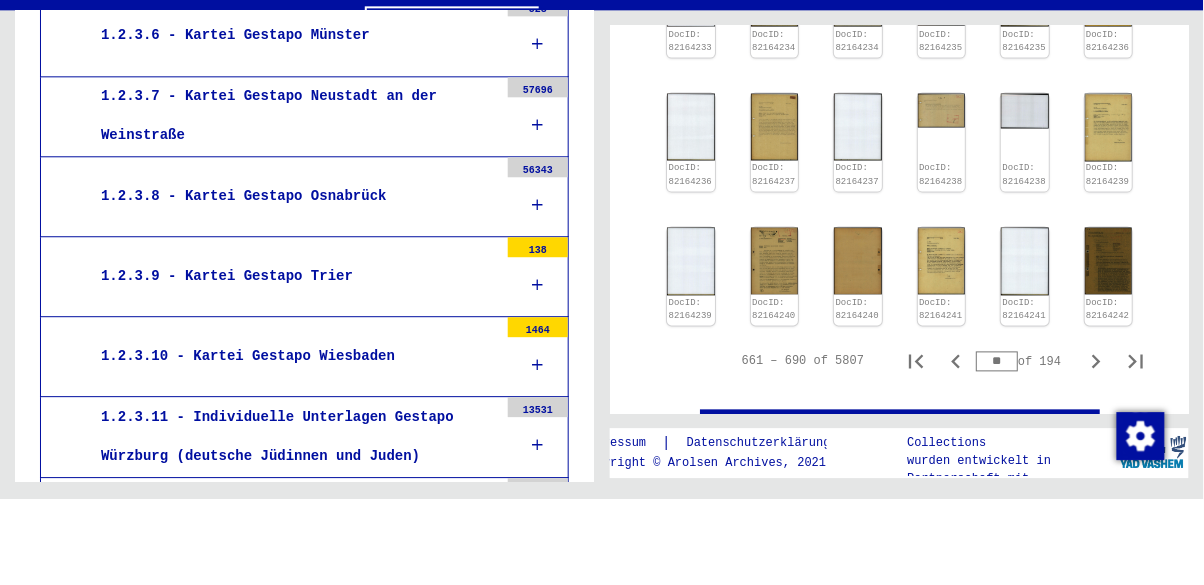 type on "**" 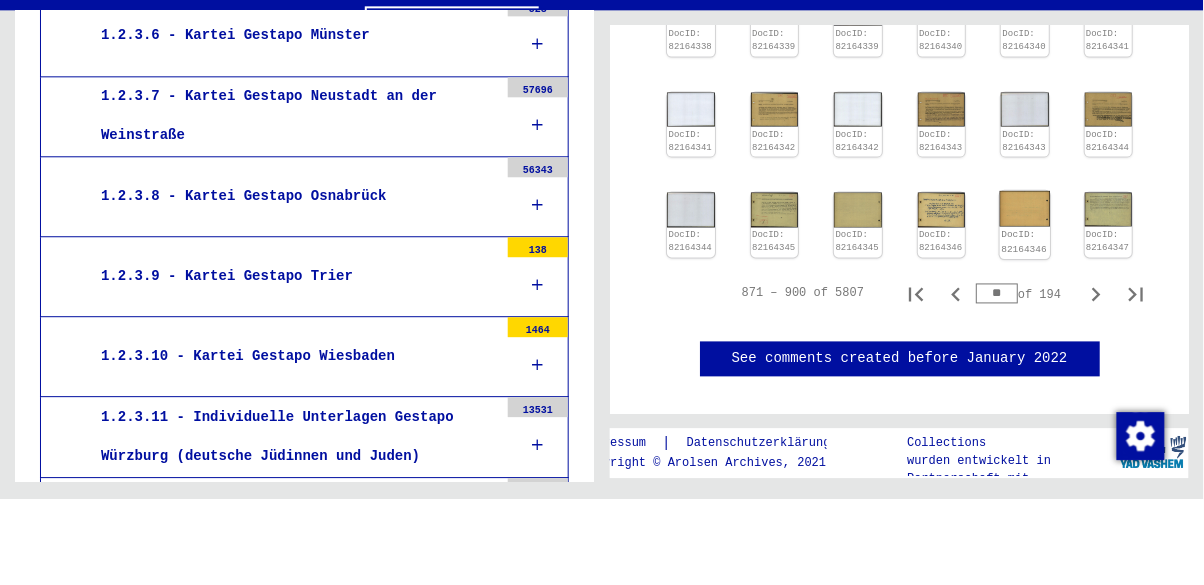 click on "DocID: 82164346" 